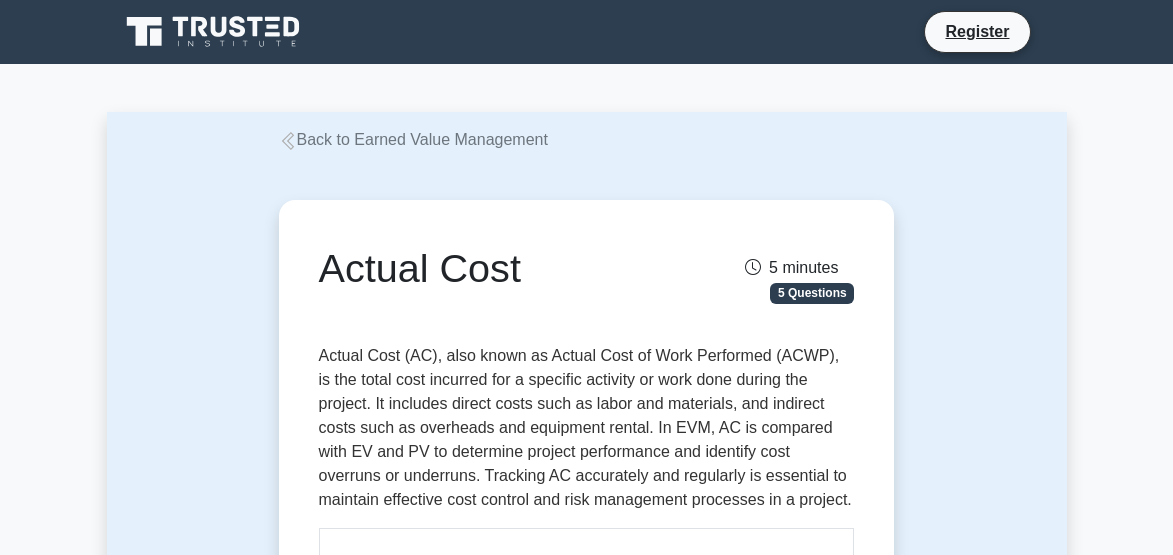 scroll, scrollTop: 834, scrollLeft: 0, axis: vertical 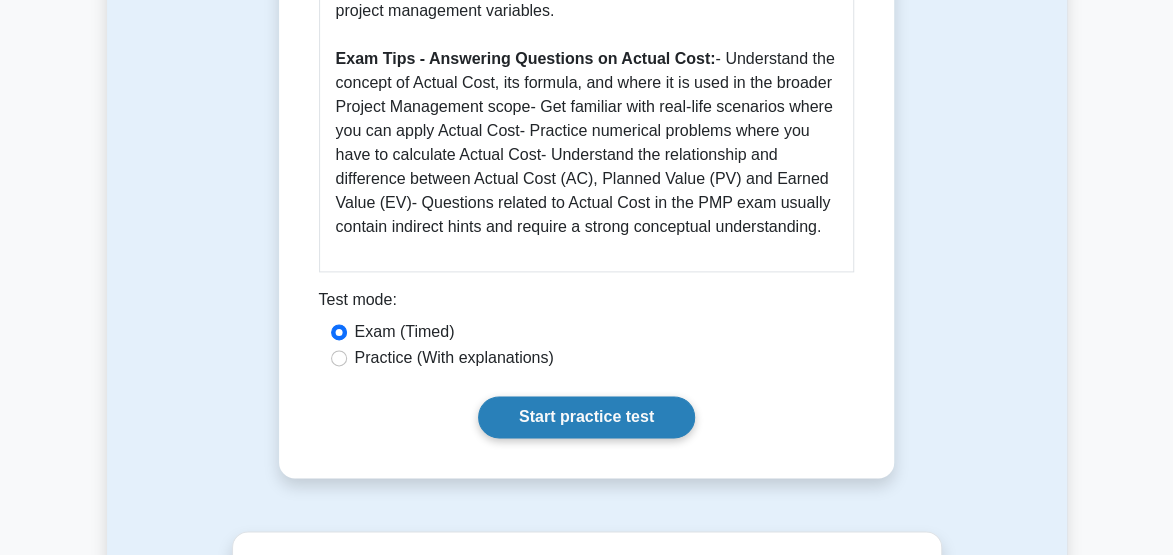 click on "Start practice test" at bounding box center [586, 417] 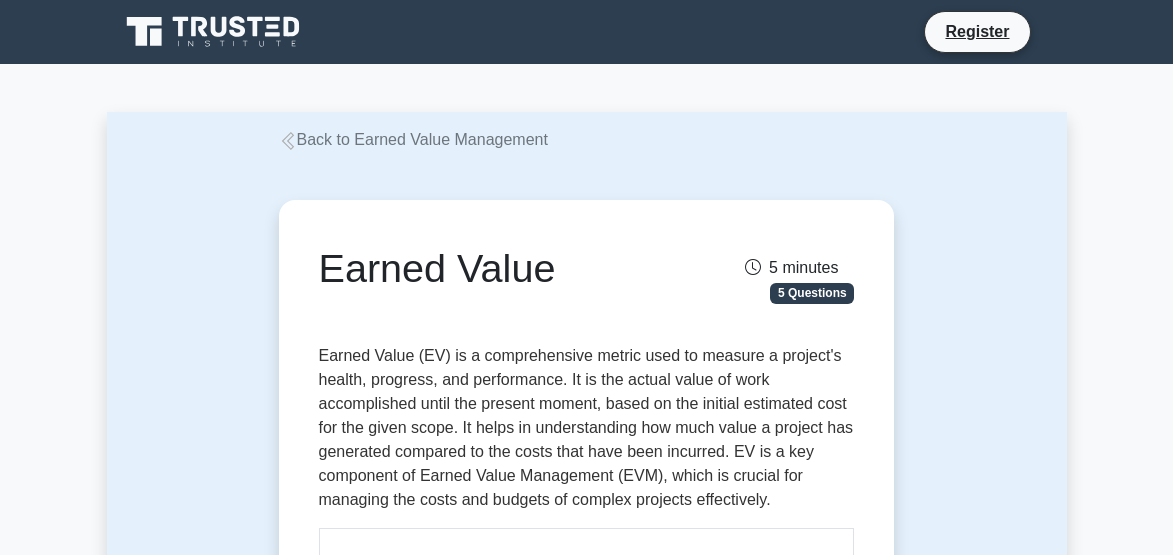 scroll, scrollTop: 0, scrollLeft: 0, axis: both 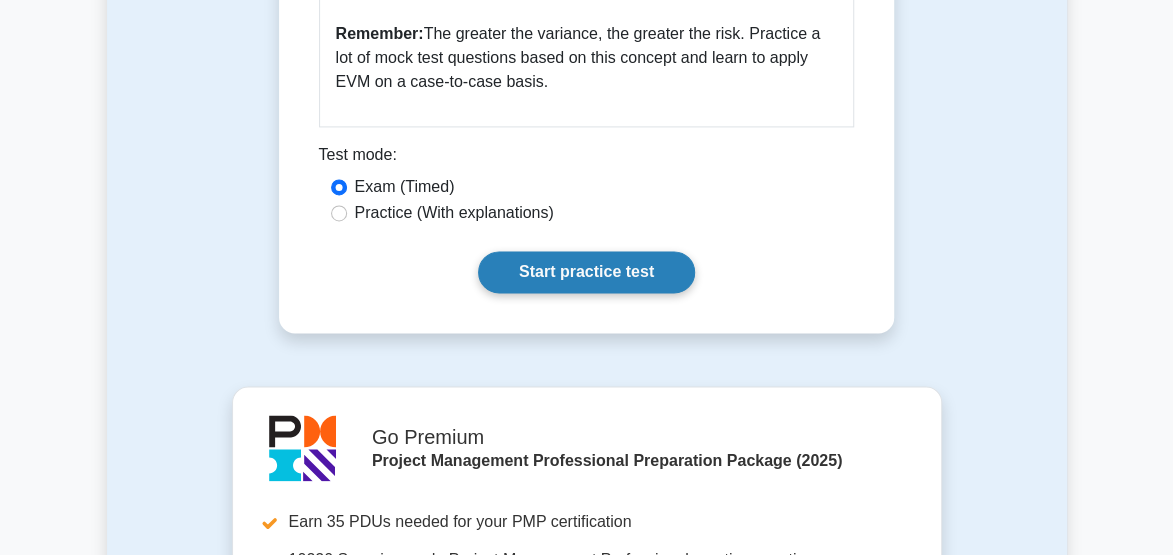 click on "Start practice test" at bounding box center (586, 272) 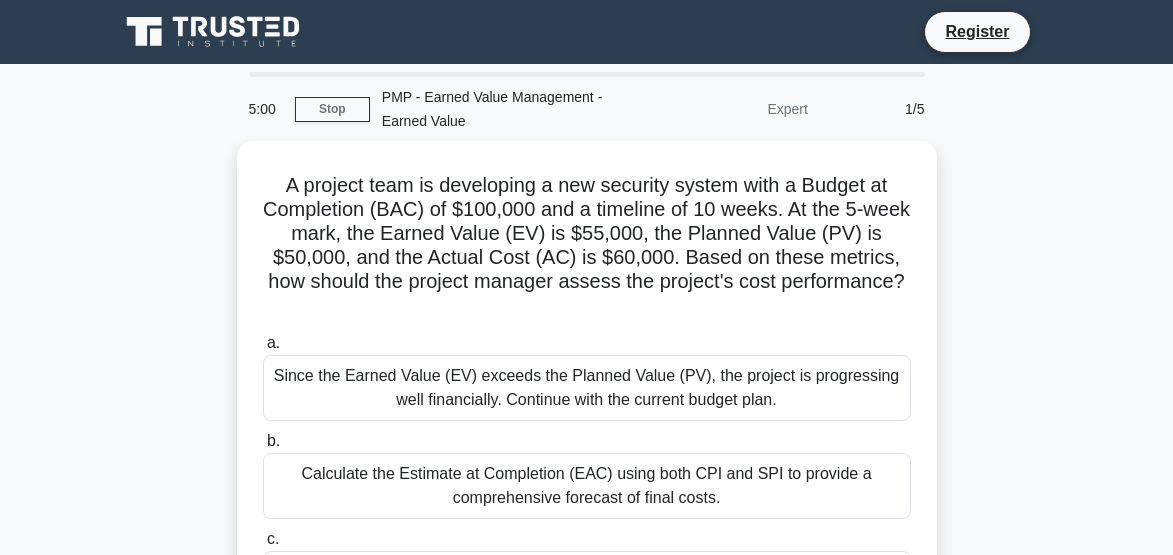 scroll, scrollTop: 0, scrollLeft: 0, axis: both 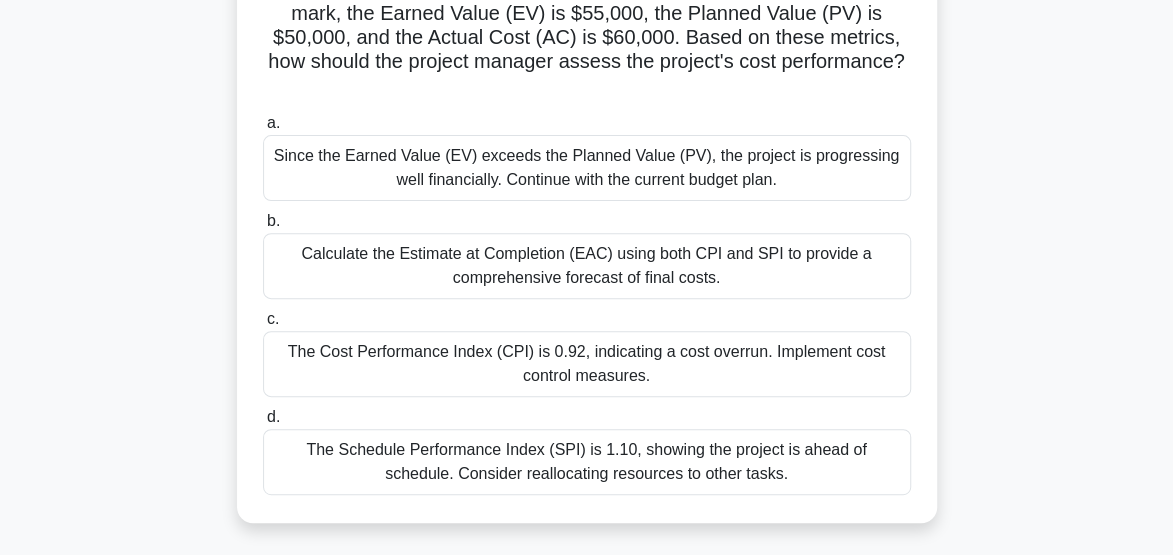 click on "Calculate the Estimate at Completion (EAC) using both CPI and SPI to provide a comprehensive forecast of final costs." at bounding box center (587, 266) 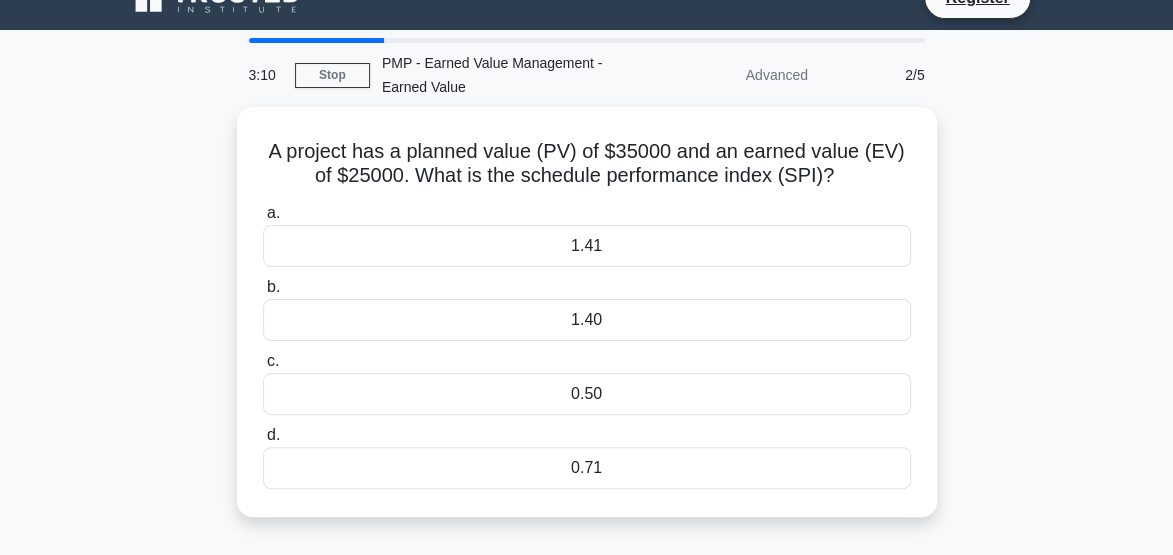 scroll, scrollTop: 35, scrollLeft: 0, axis: vertical 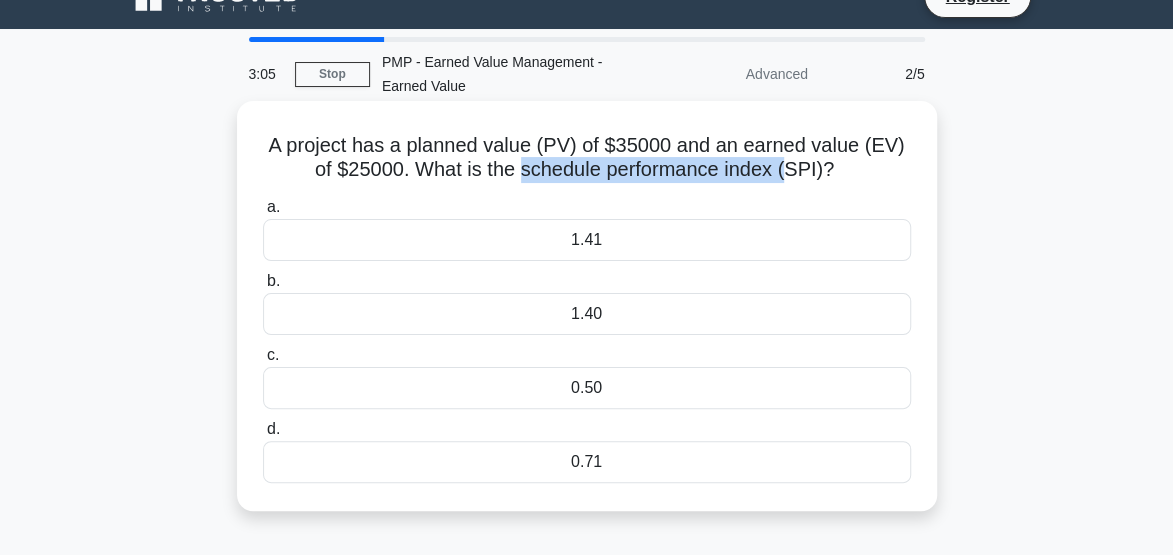 drag, startPoint x: 519, startPoint y: 172, endPoint x: 786, endPoint y: 163, distance: 267.15164 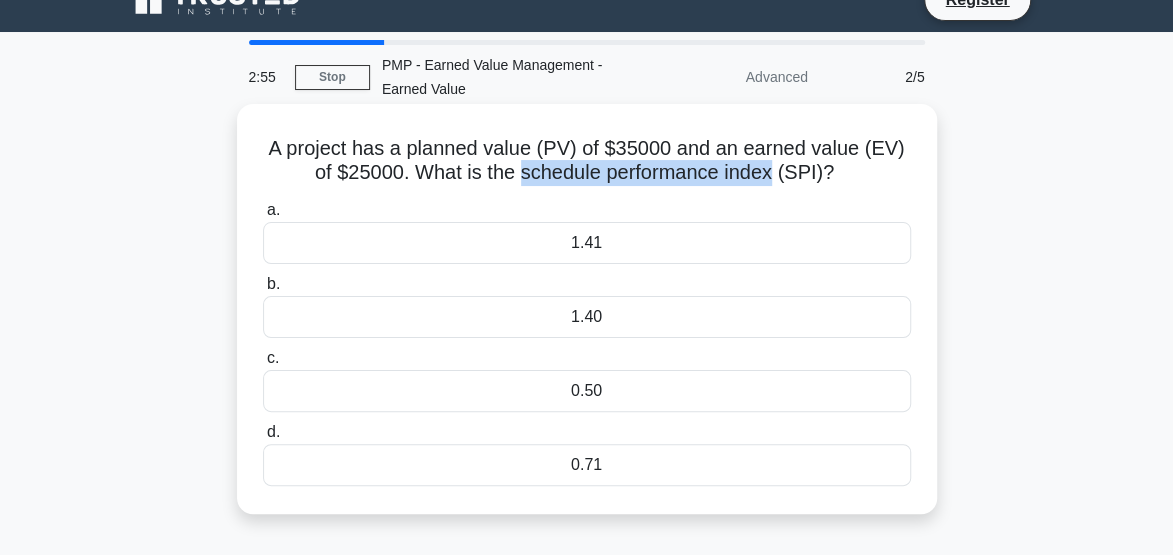 scroll, scrollTop: 33, scrollLeft: 0, axis: vertical 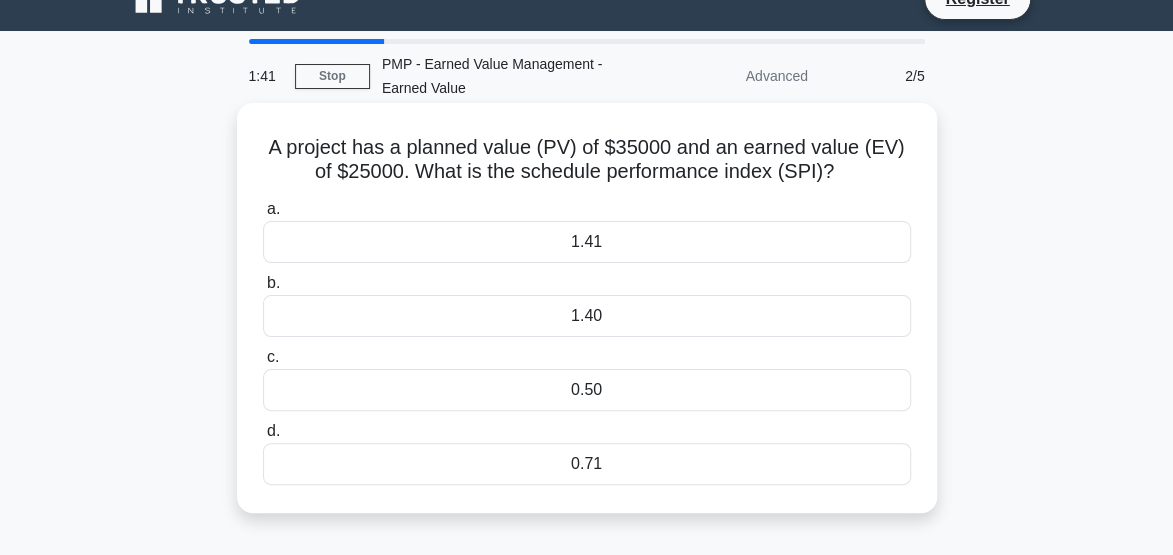 click on "1.40" at bounding box center [587, 316] 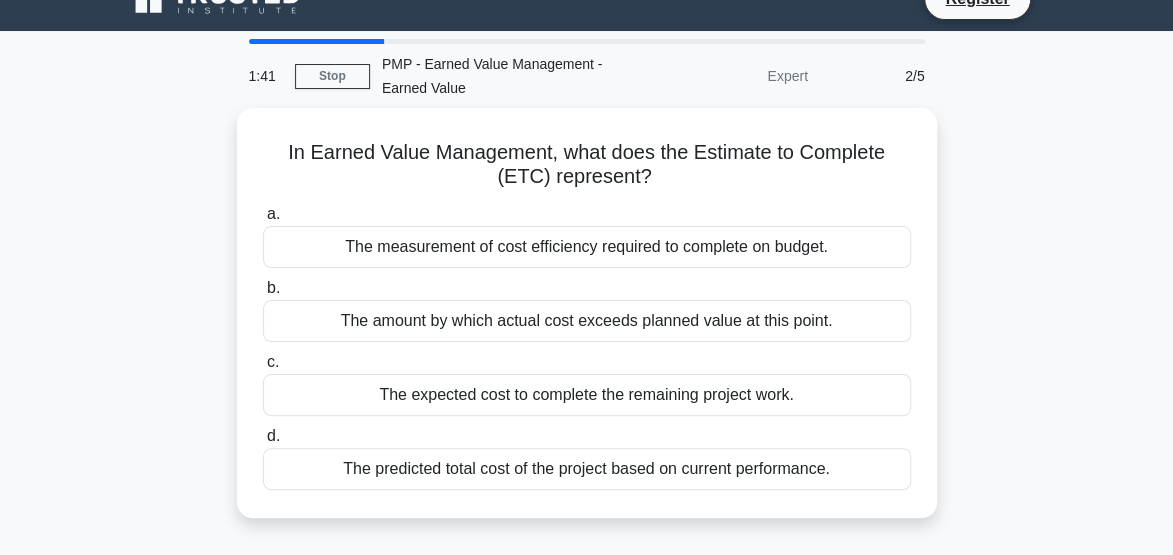 scroll, scrollTop: 0, scrollLeft: 0, axis: both 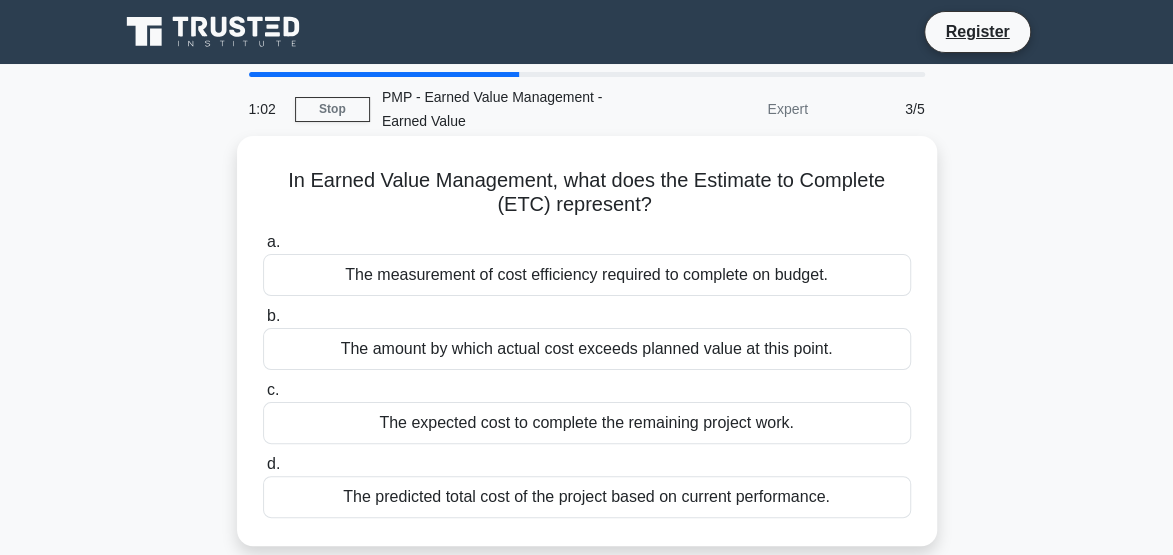 click on "The expected cost to complete the remaining project work." at bounding box center [587, 423] 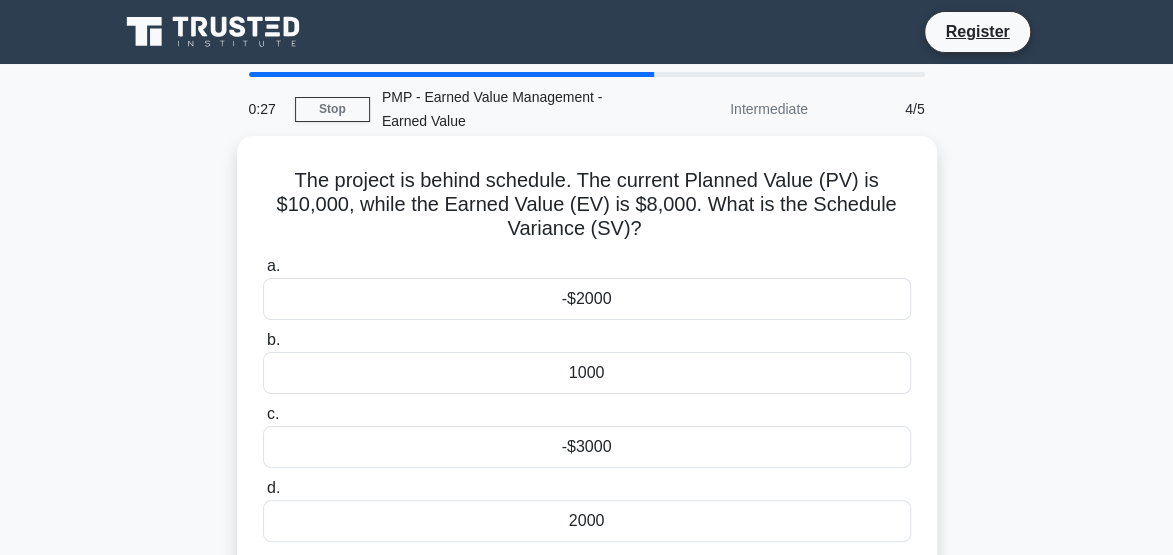 click on "-$2000" at bounding box center (587, 299) 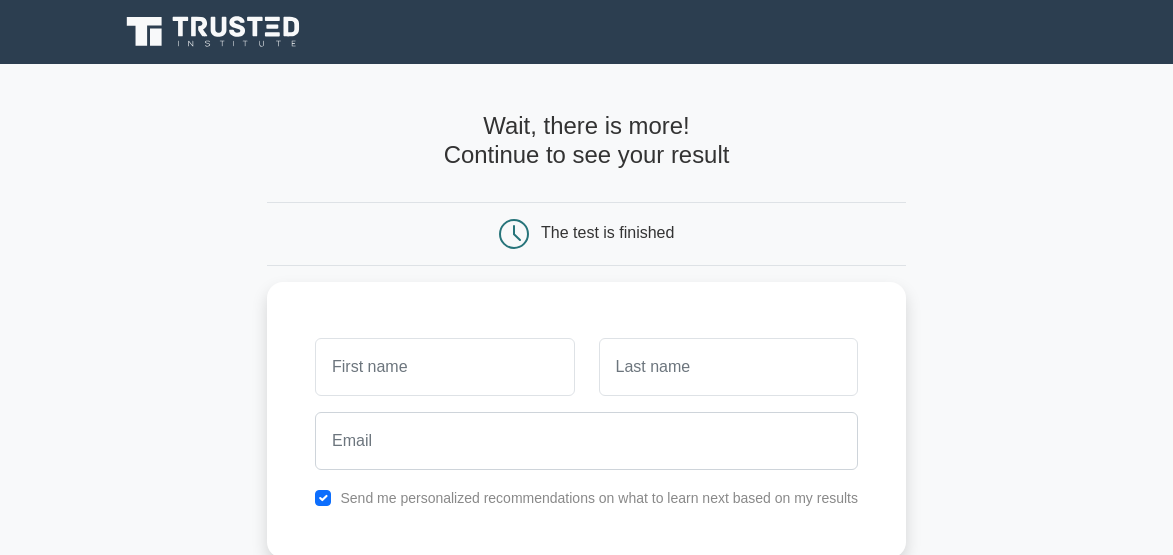 scroll, scrollTop: 0, scrollLeft: 0, axis: both 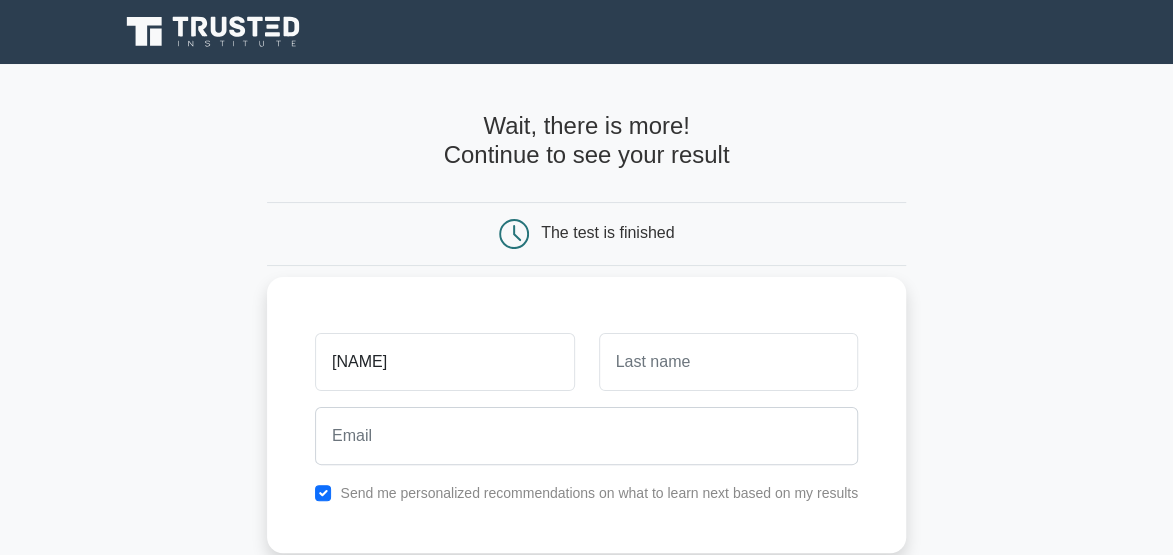 type on "Erika" 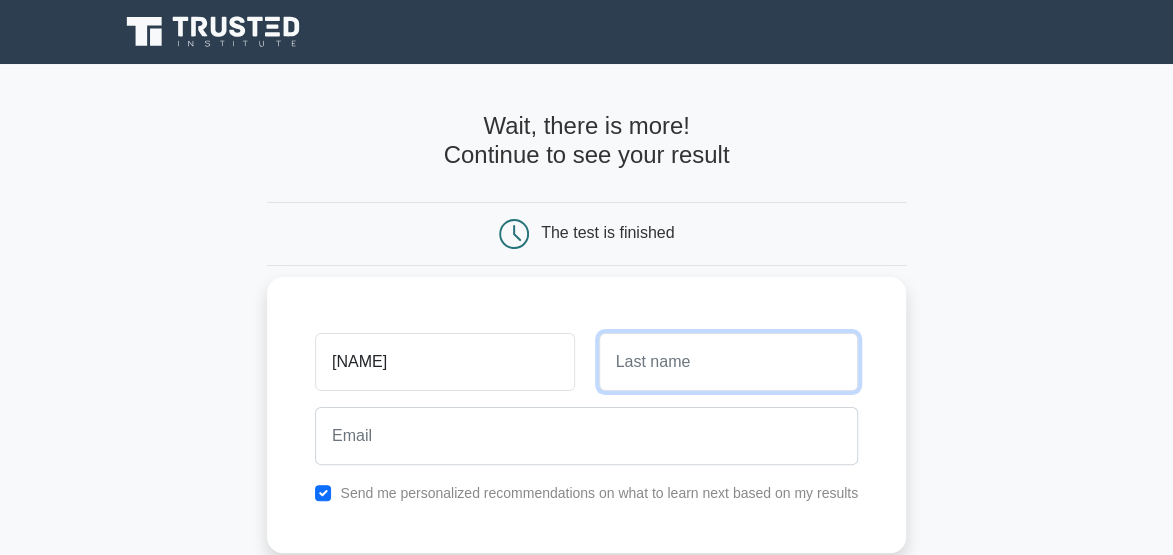 click at bounding box center [728, 362] 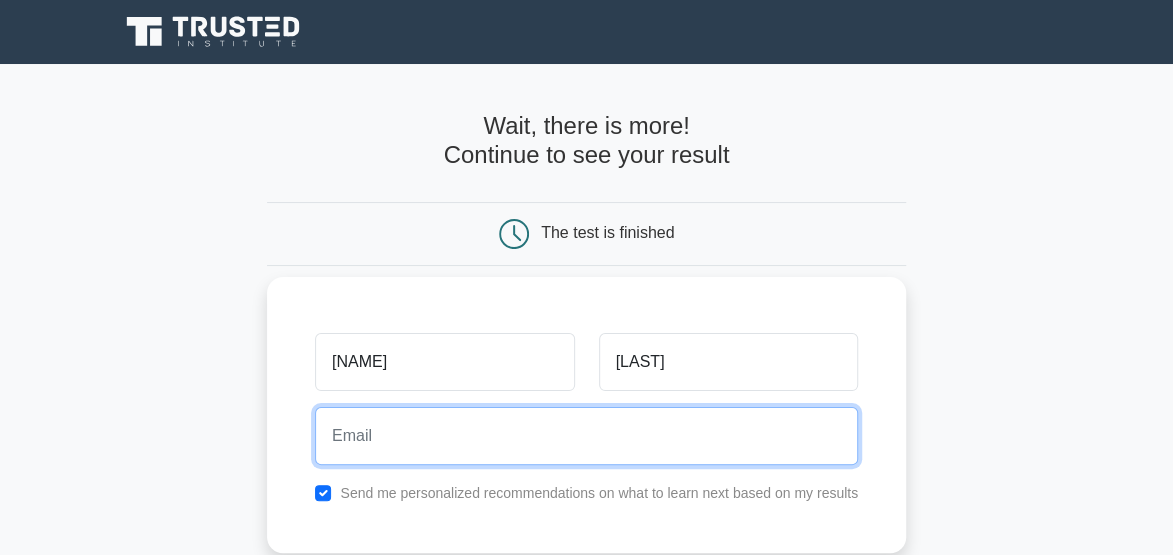 click at bounding box center [586, 436] 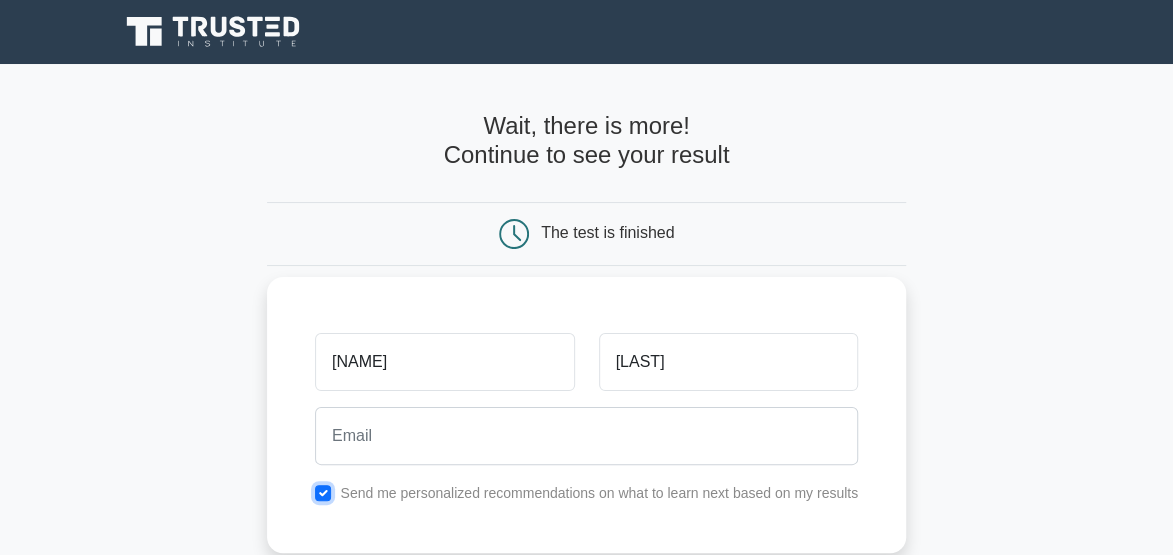 click at bounding box center [323, 493] 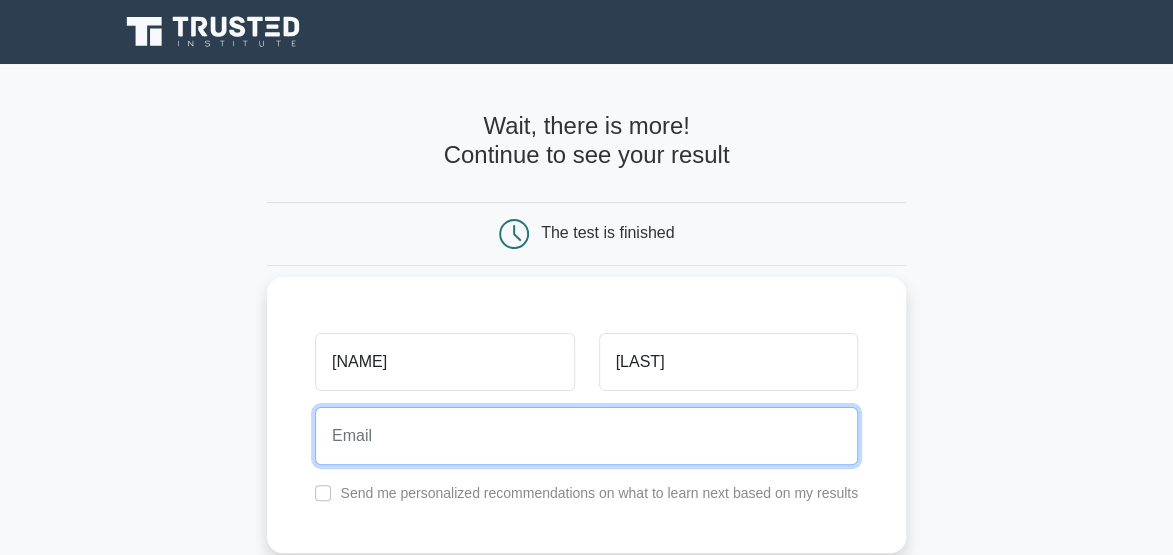 click at bounding box center [586, 436] 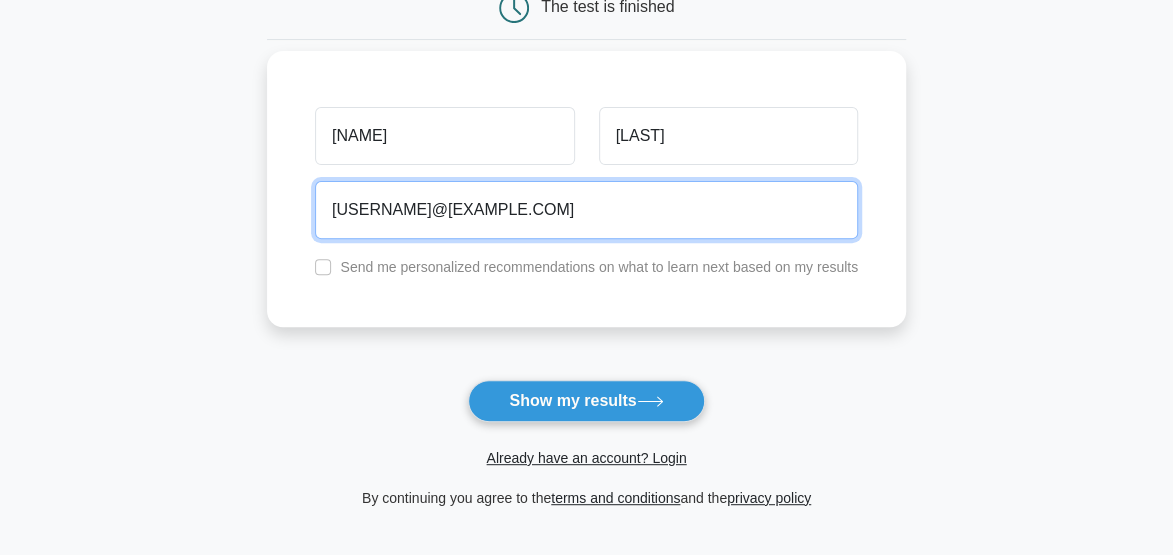 scroll, scrollTop: 227, scrollLeft: 0, axis: vertical 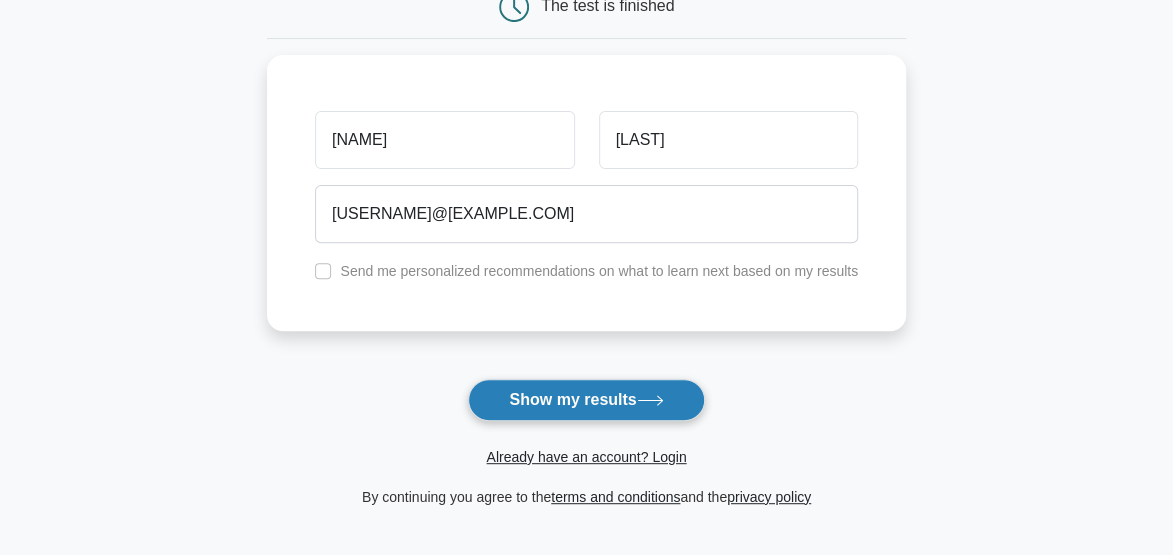 click on "Show my results" at bounding box center (586, 400) 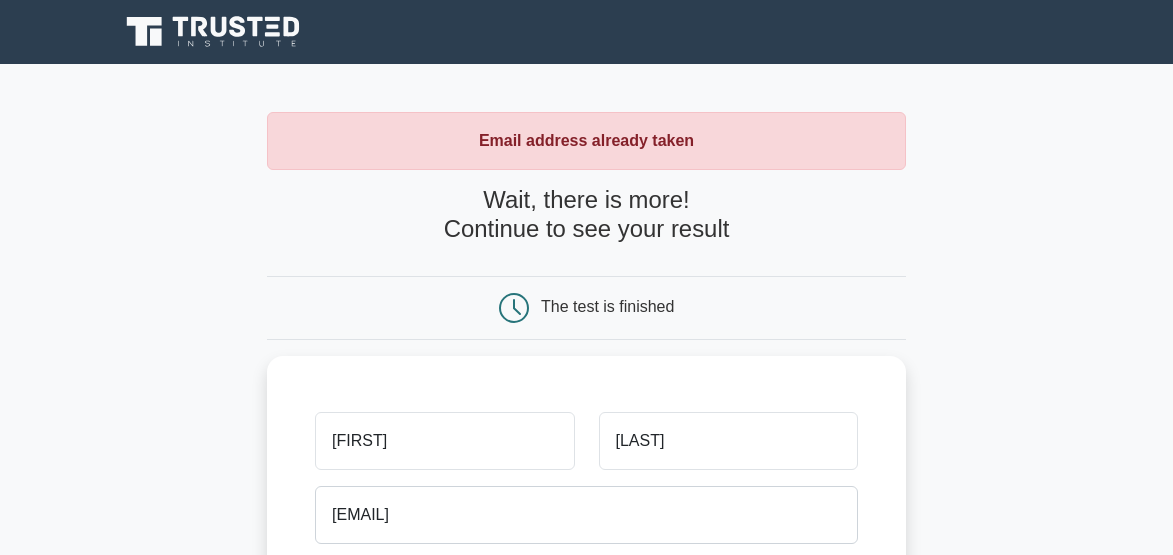 scroll, scrollTop: 0, scrollLeft: 0, axis: both 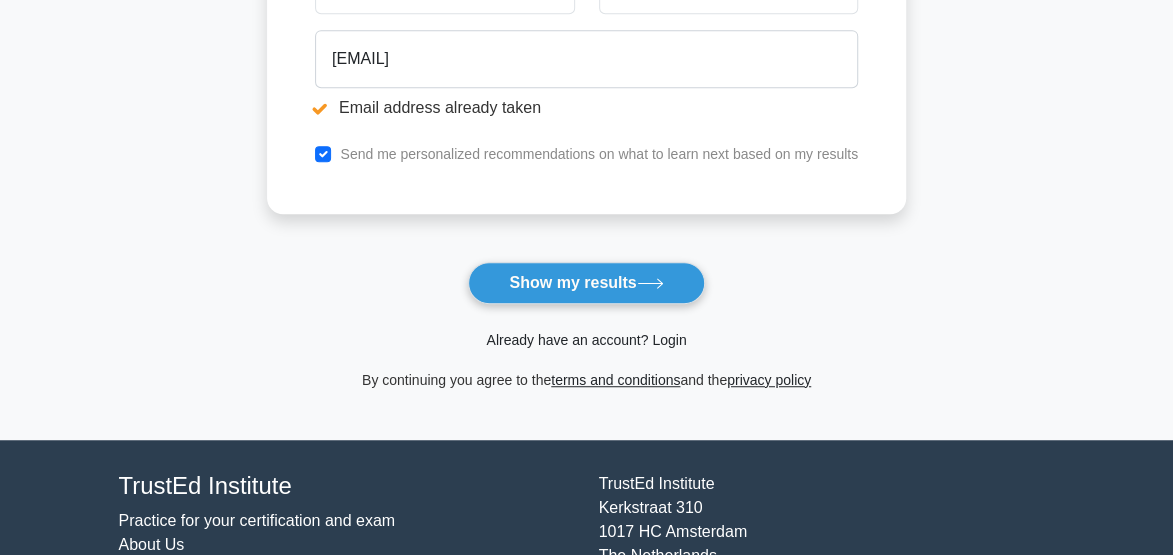 click on "Already have an account? Login" at bounding box center [586, 340] 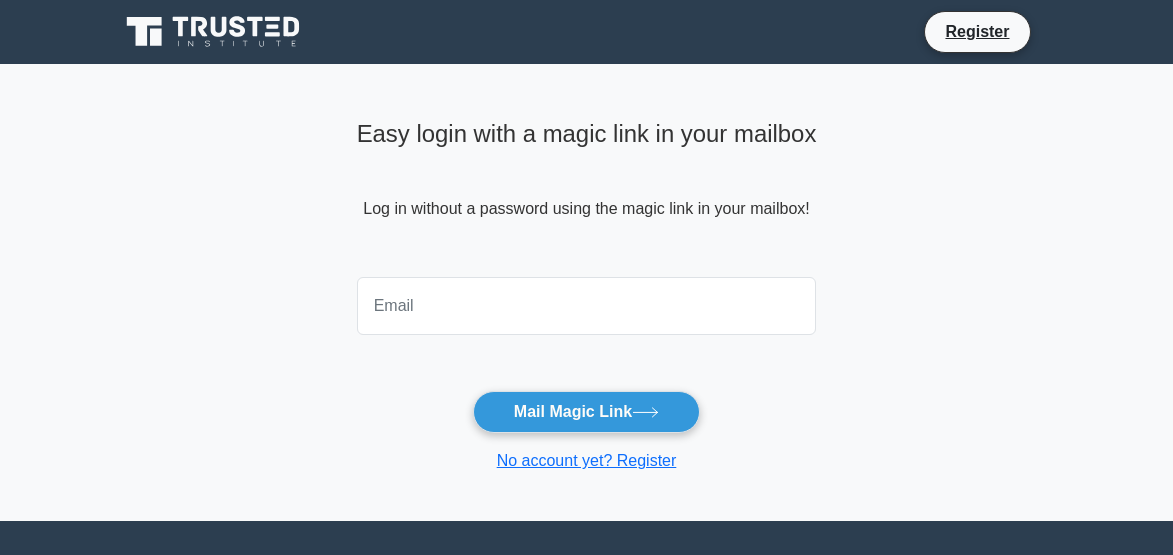 scroll, scrollTop: 0, scrollLeft: 0, axis: both 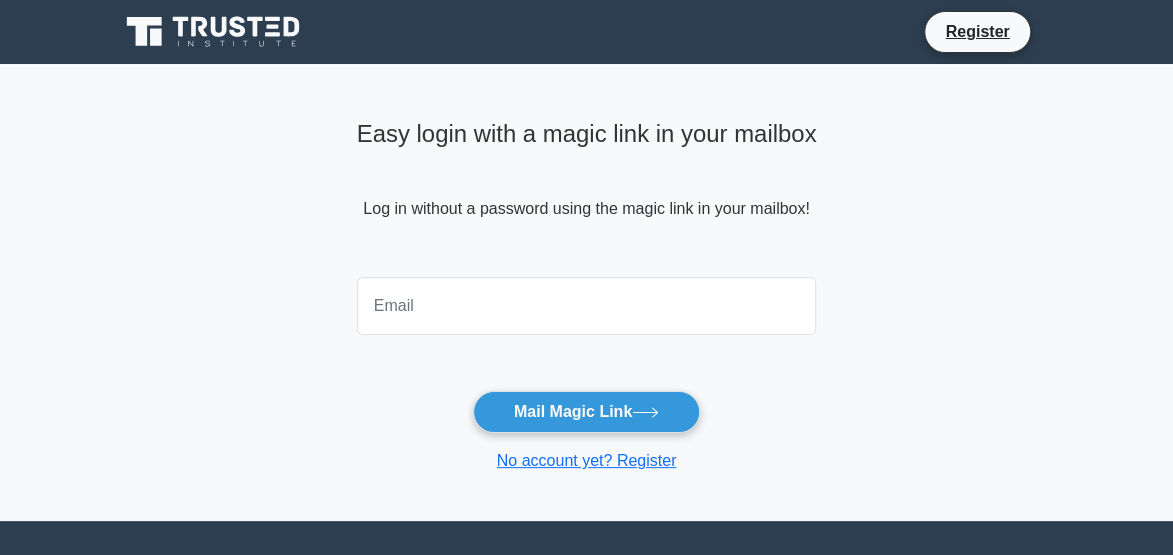 click at bounding box center (587, 306) 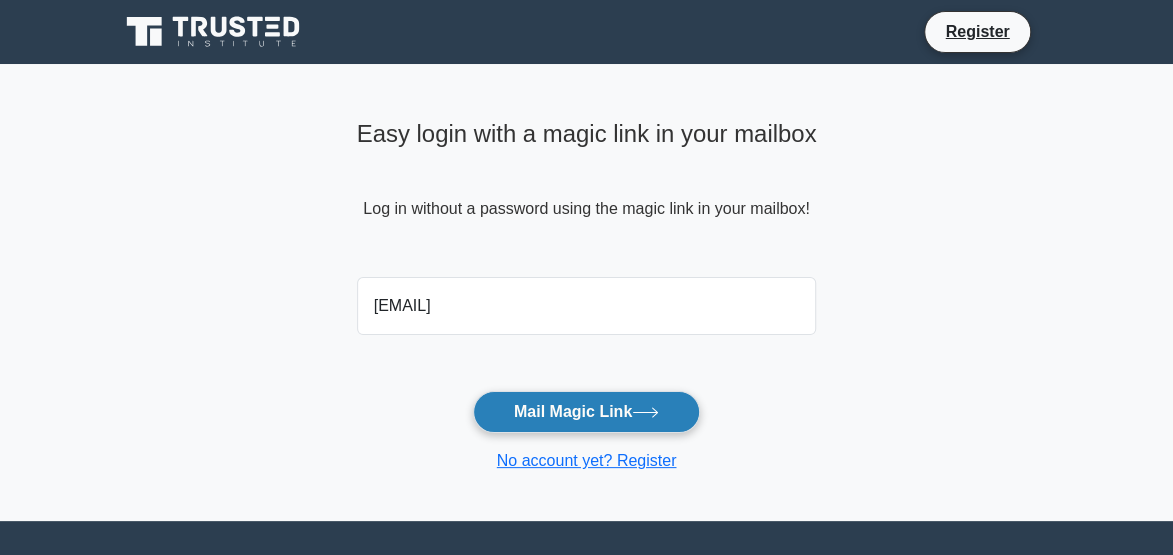 drag, startPoint x: 596, startPoint y: 411, endPoint x: 650, endPoint y: 411, distance: 54 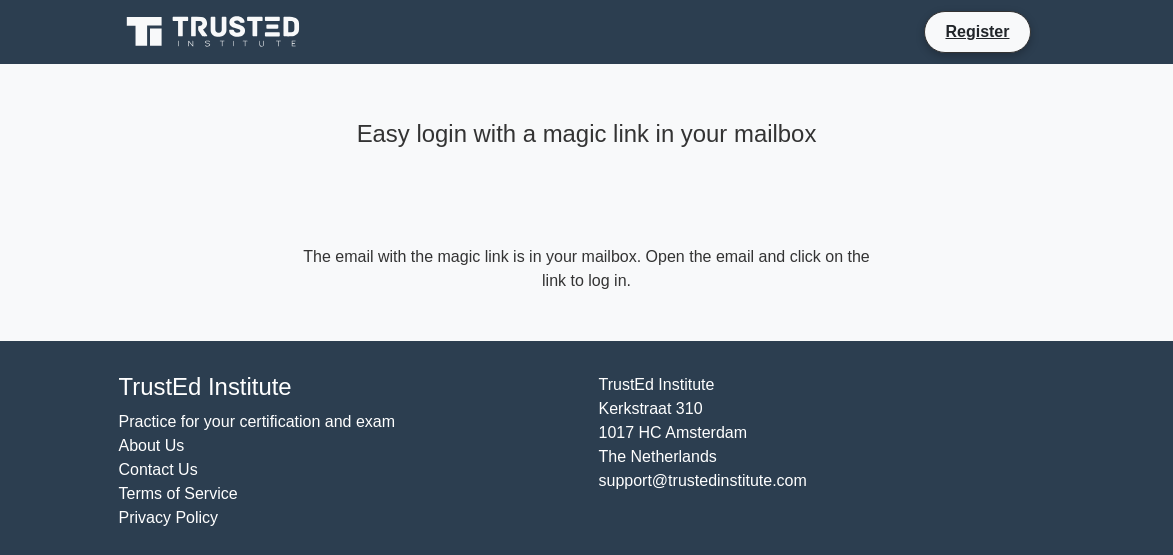 scroll, scrollTop: 0, scrollLeft: 0, axis: both 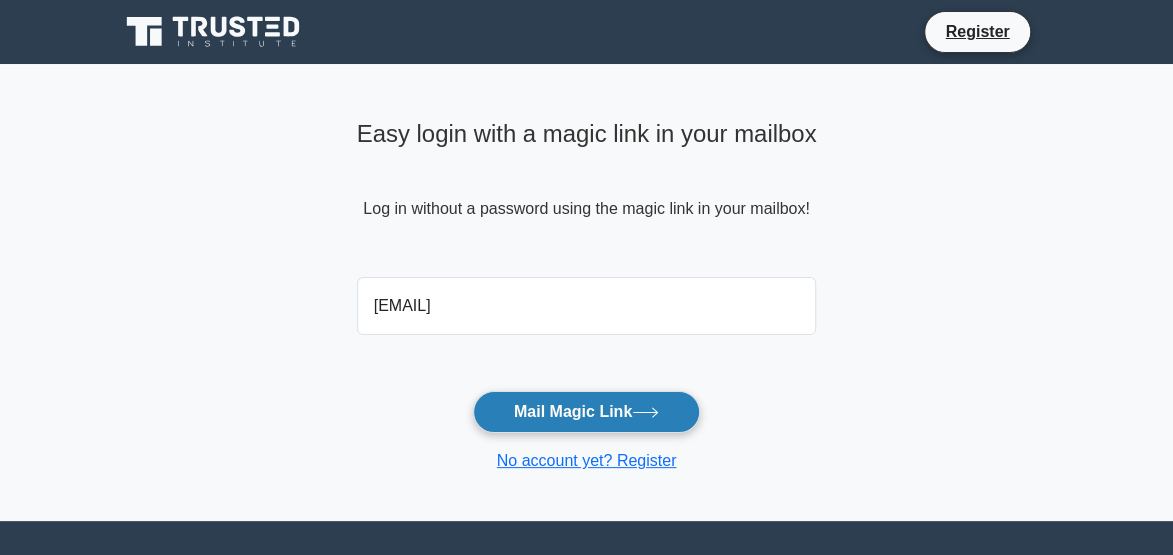 click on "Mail Magic Link" at bounding box center (586, 412) 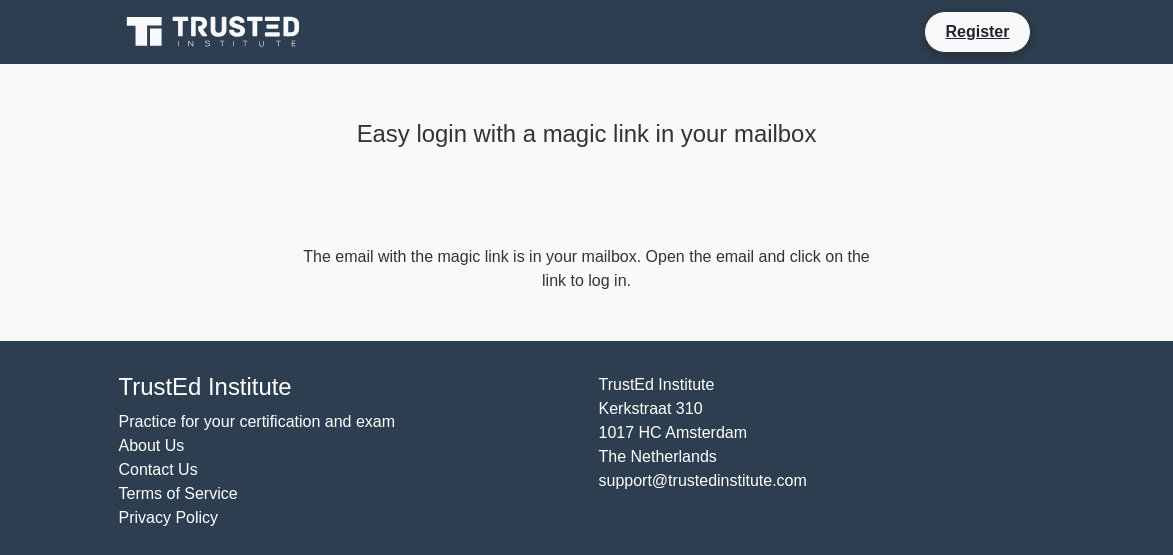 scroll, scrollTop: 0, scrollLeft: 0, axis: both 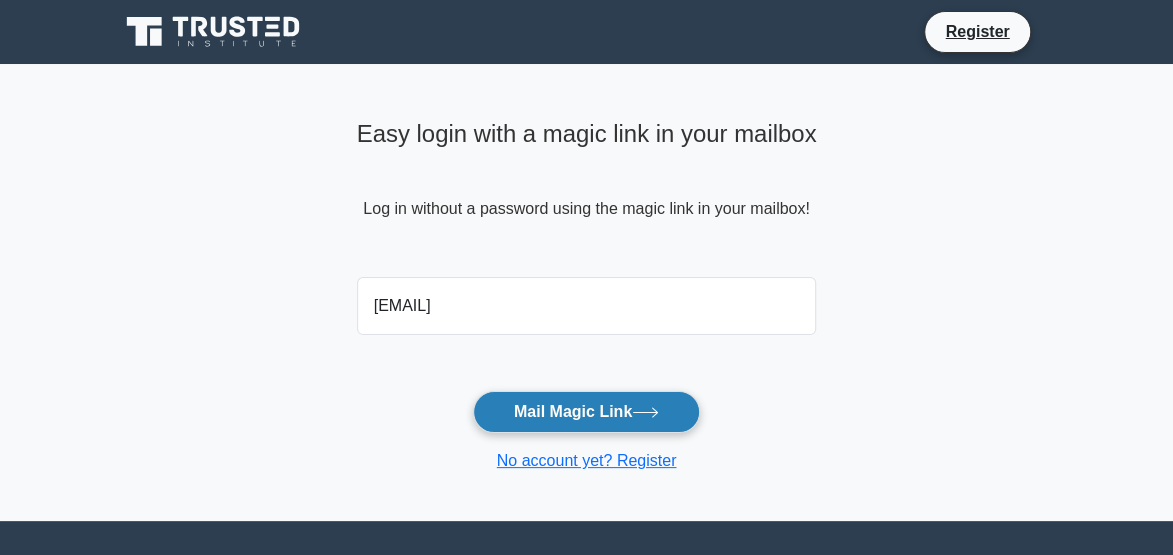 click on "Mail Magic Link" at bounding box center (586, 412) 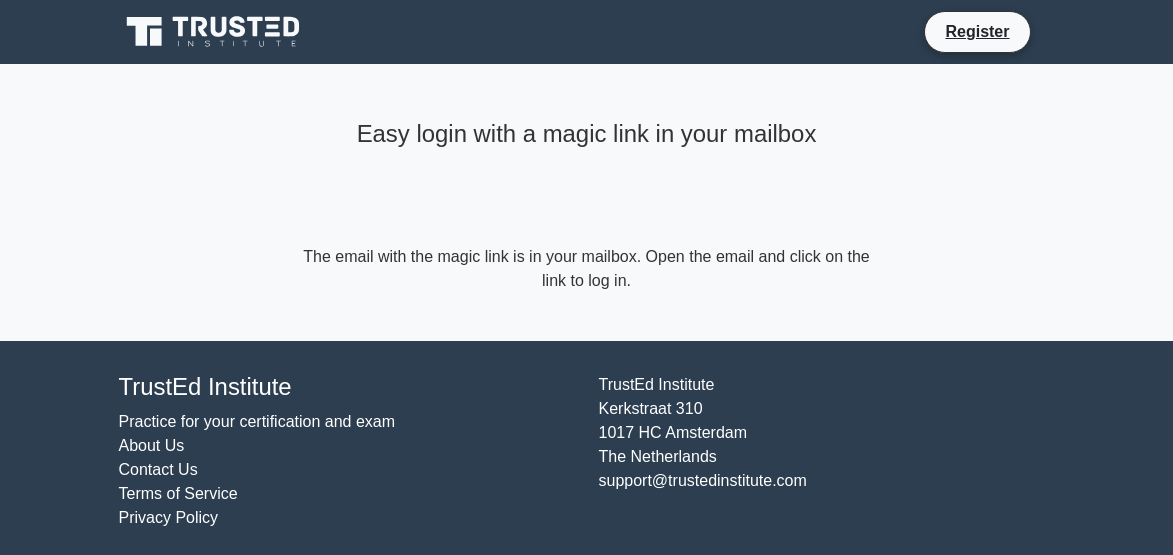 scroll, scrollTop: 0, scrollLeft: 0, axis: both 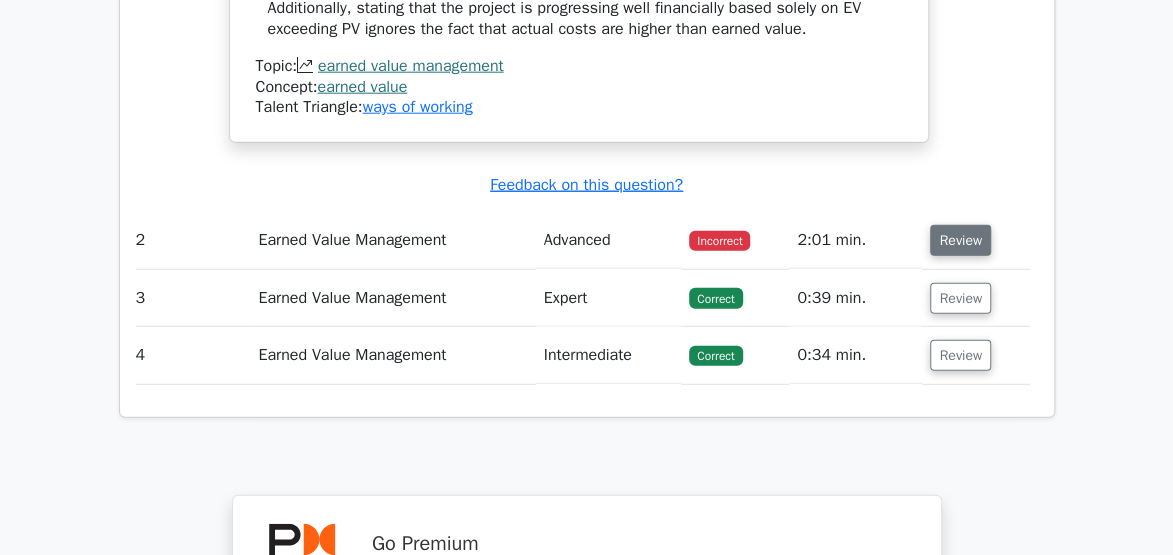click on "Review" at bounding box center [960, 240] 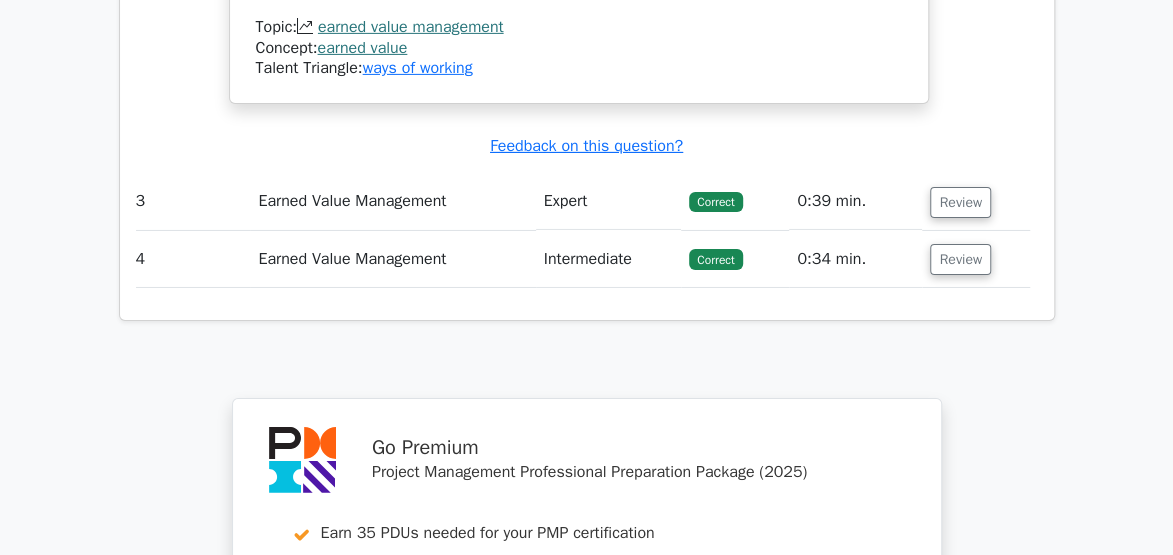 scroll, scrollTop: 3077, scrollLeft: 0, axis: vertical 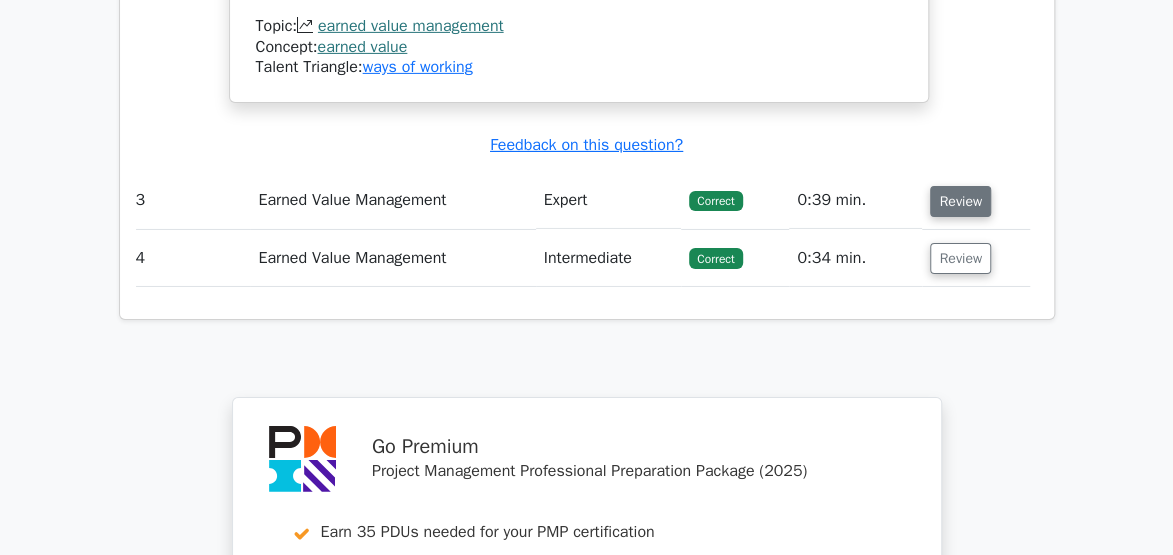 click on "Review" at bounding box center [960, 201] 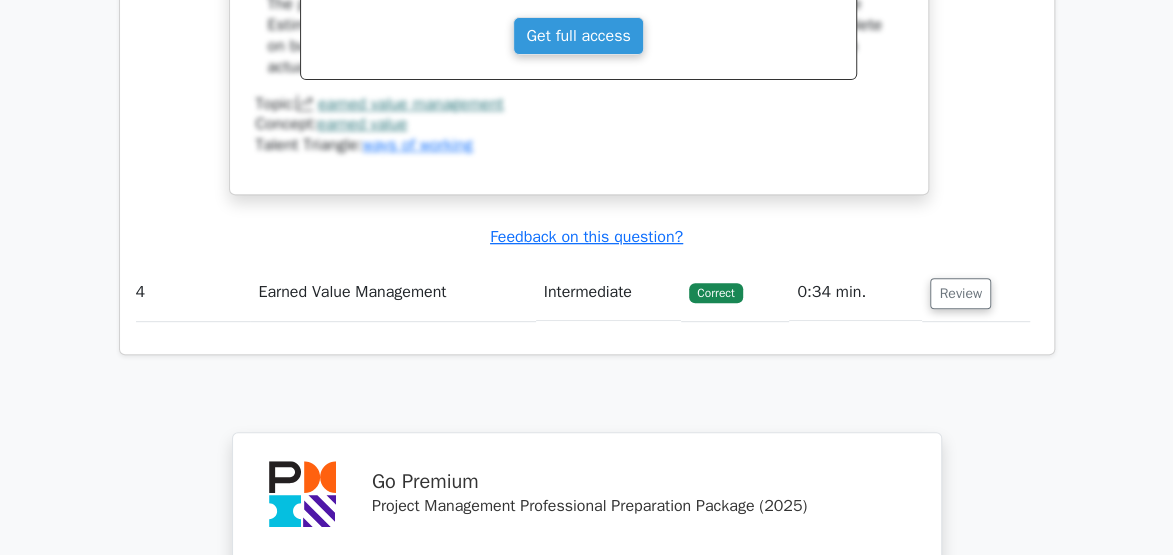 scroll, scrollTop: 3851, scrollLeft: 0, axis: vertical 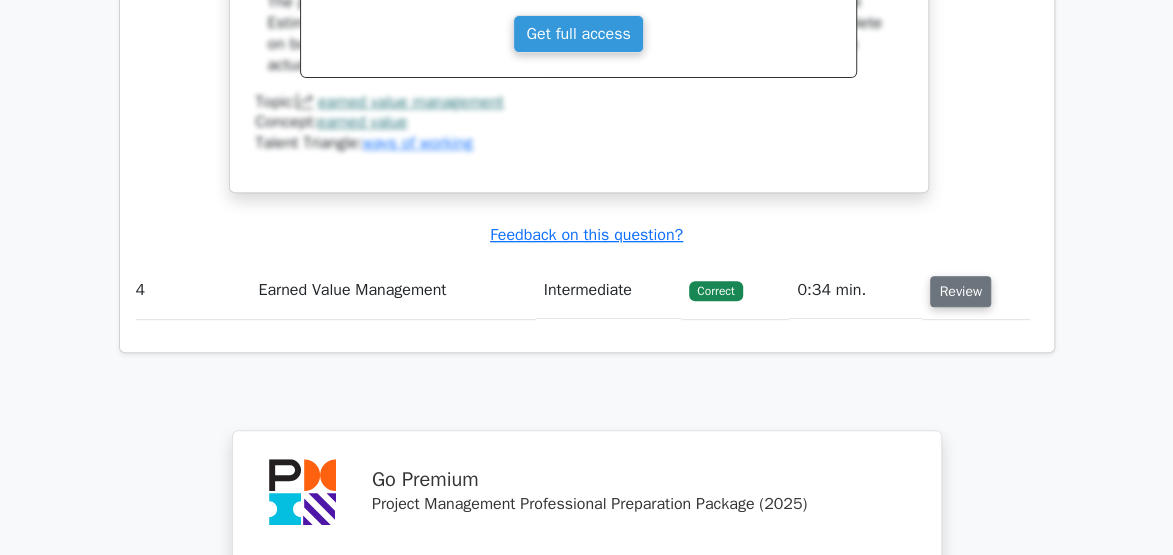 click on "Review" at bounding box center (960, 291) 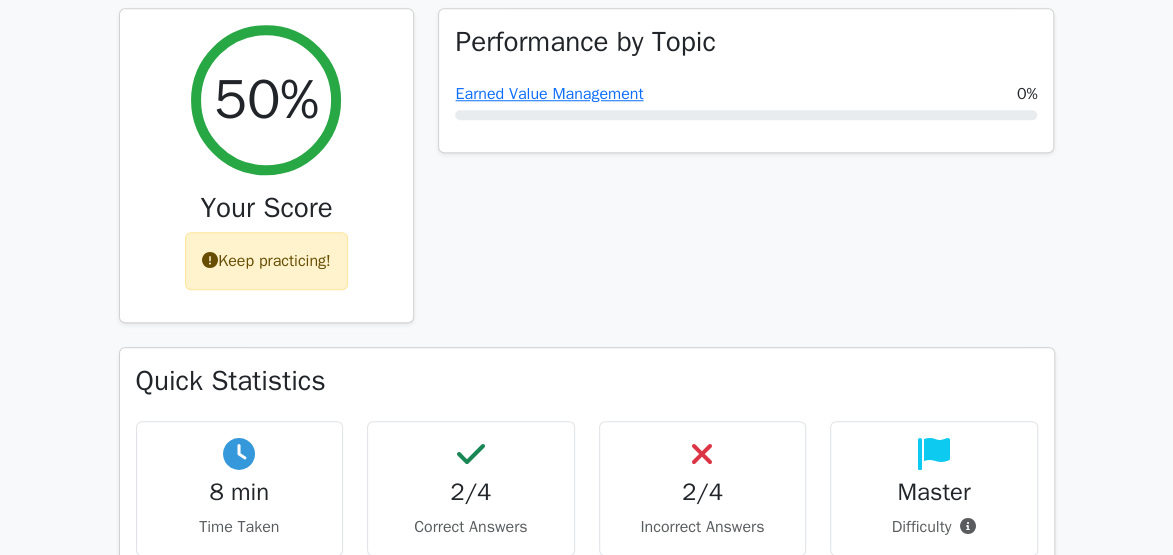 scroll, scrollTop: 631, scrollLeft: 0, axis: vertical 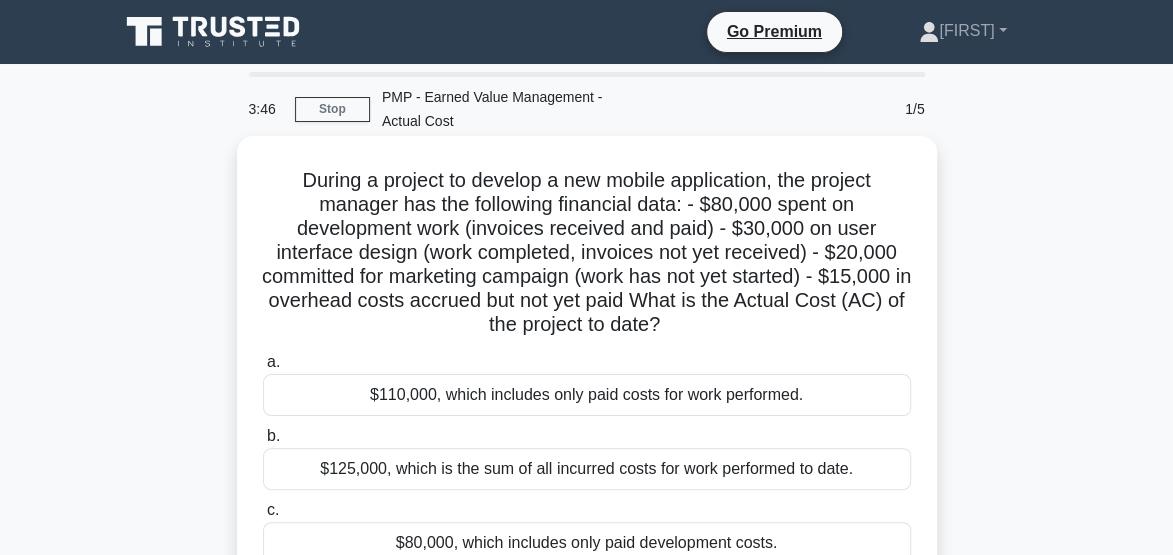 click on "$110,000, which includes only paid costs for work performed." at bounding box center [587, 395] 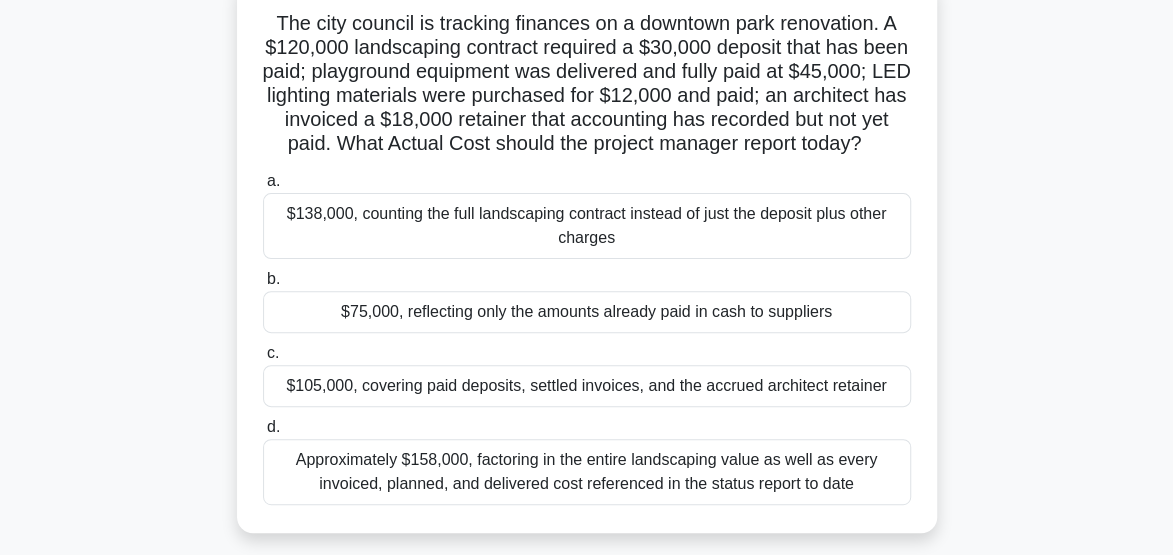 scroll, scrollTop: 161, scrollLeft: 0, axis: vertical 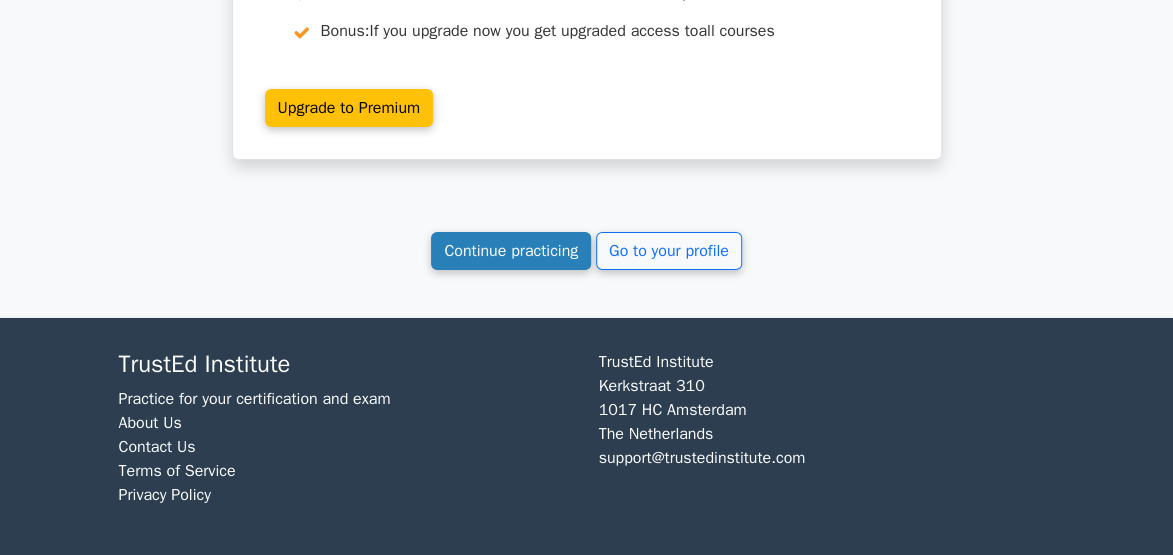 click on "Continue practicing" at bounding box center (511, 251) 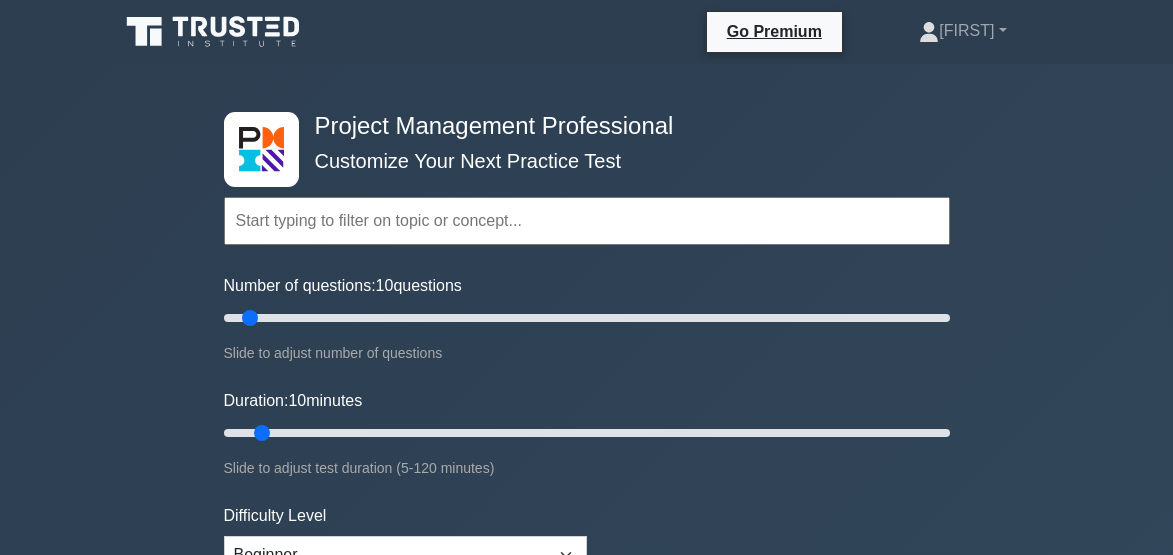 scroll, scrollTop: 0, scrollLeft: 0, axis: both 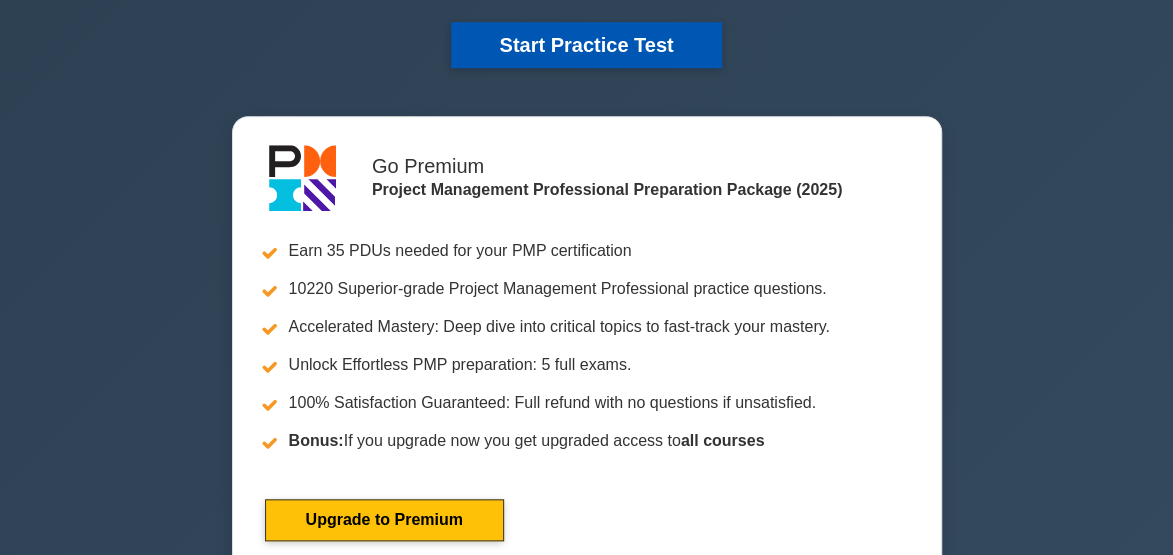click on "Start Practice Test" at bounding box center [586, 45] 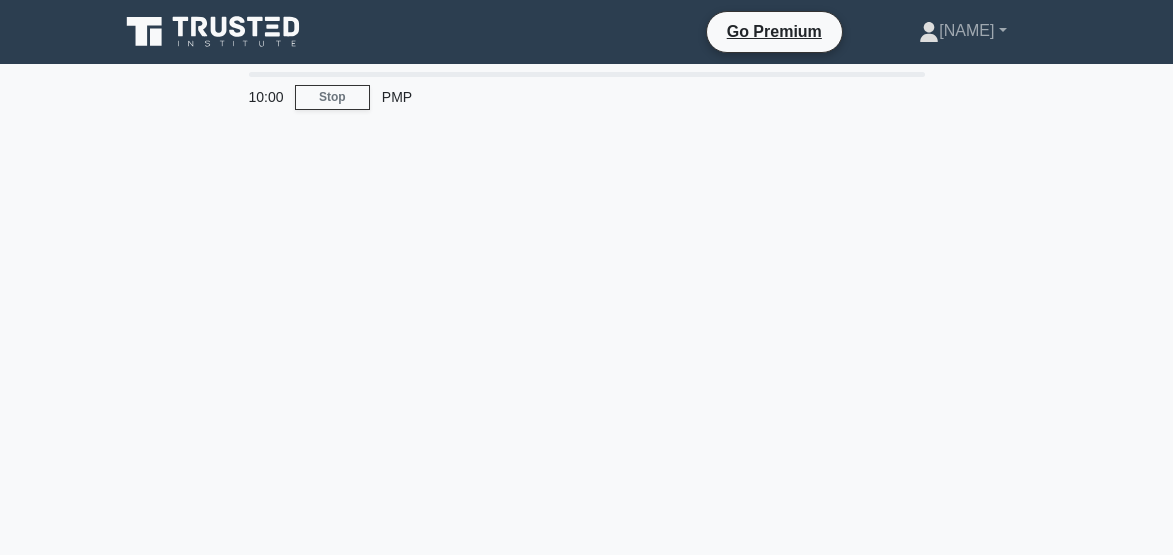 scroll, scrollTop: 0, scrollLeft: 0, axis: both 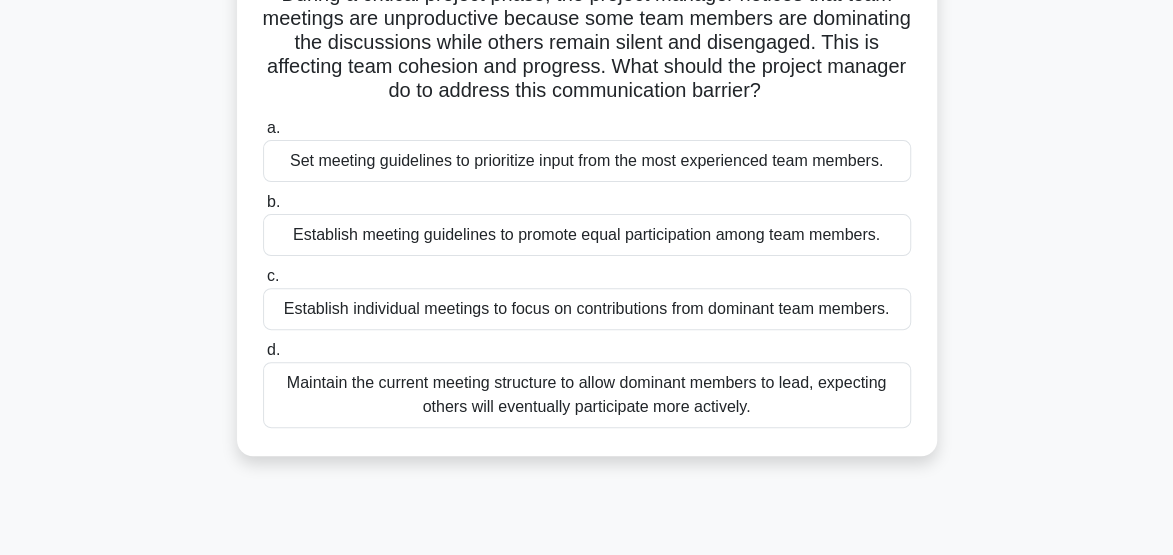 click on "Establish meeting guidelines to promote equal participation among team members." at bounding box center [587, 235] 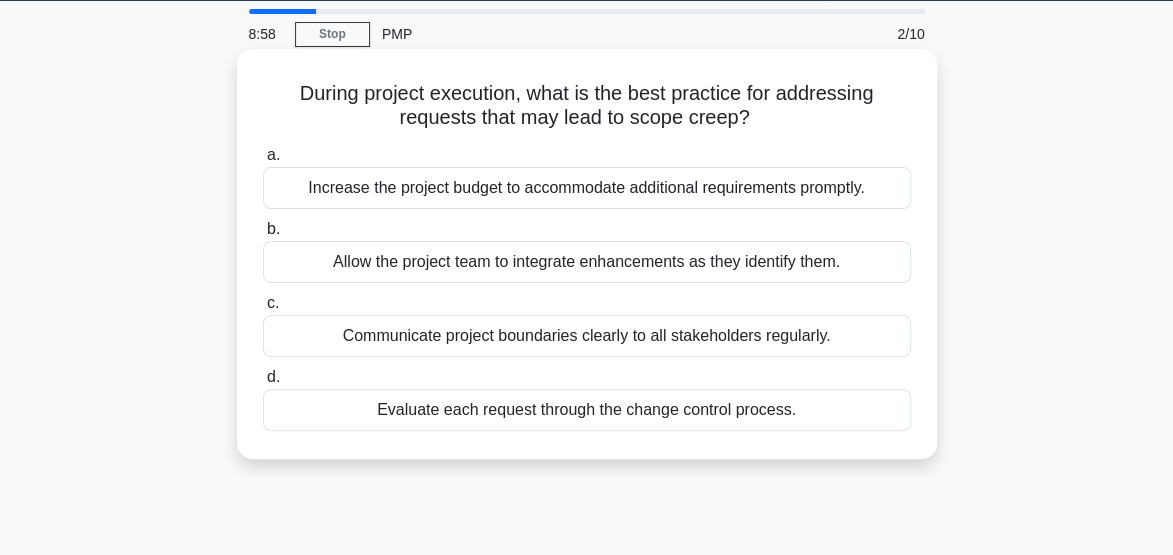 scroll, scrollTop: 64, scrollLeft: 0, axis: vertical 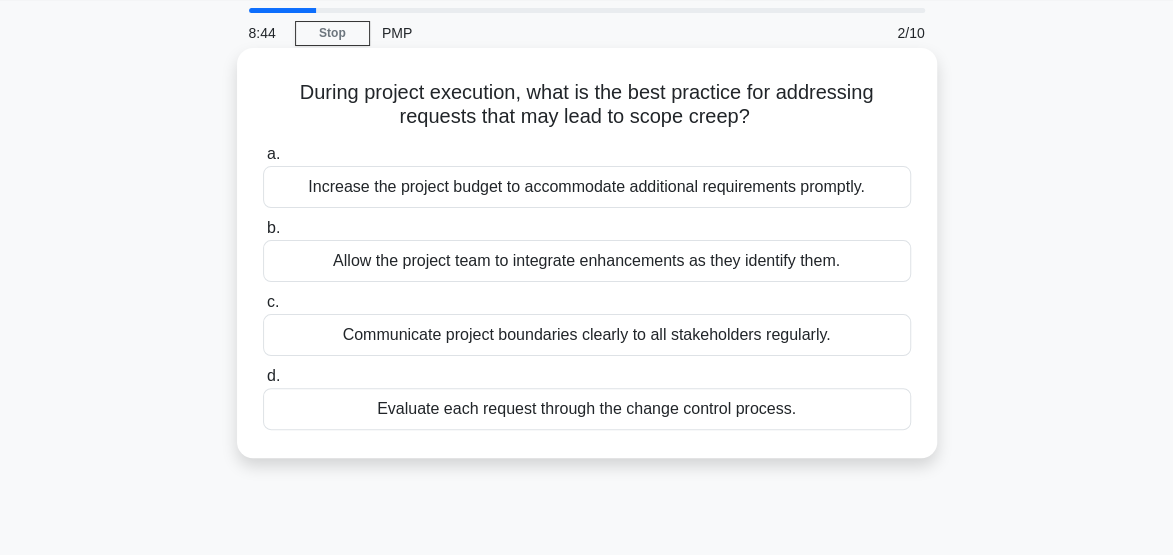 click on "Evaluate each request through the change control process." at bounding box center [587, 409] 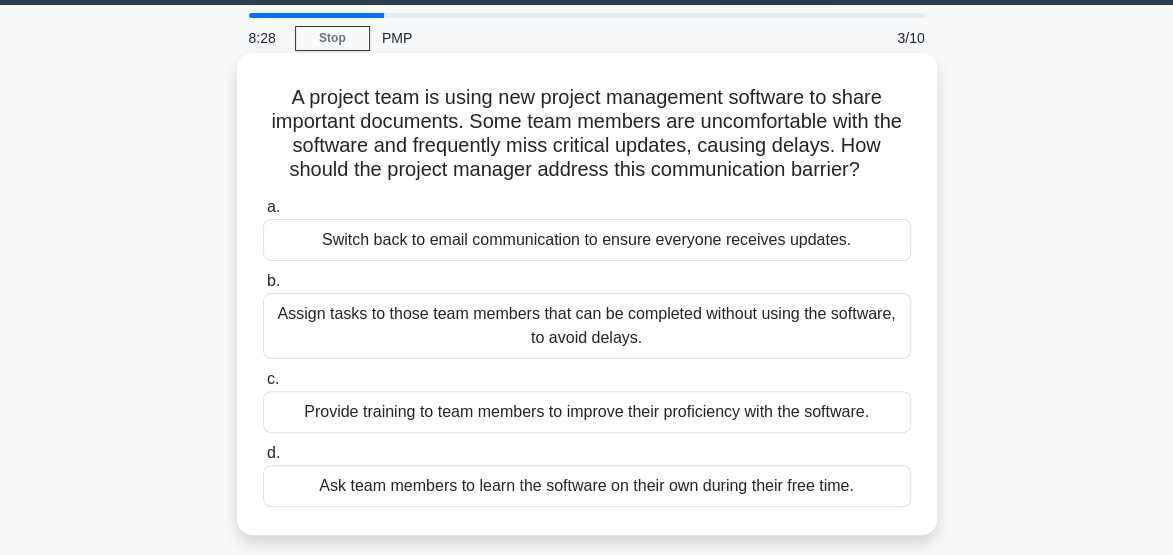 scroll, scrollTop: 58, scrollLeft: 0, axis: vertical 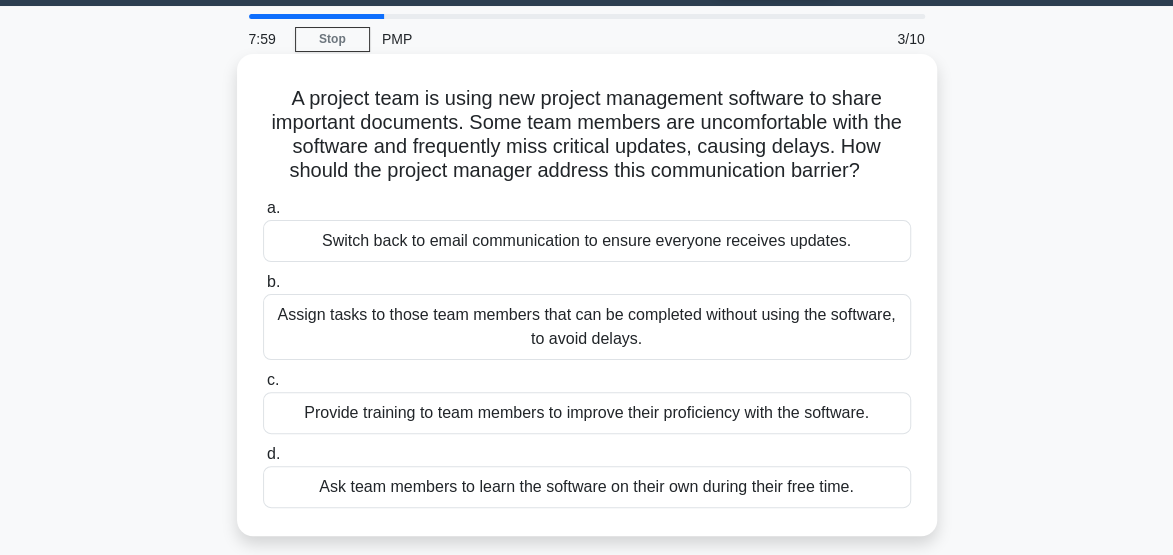 click on "Provide training to team members to improve their proficiency with the software." at bounding box center [587, 413] 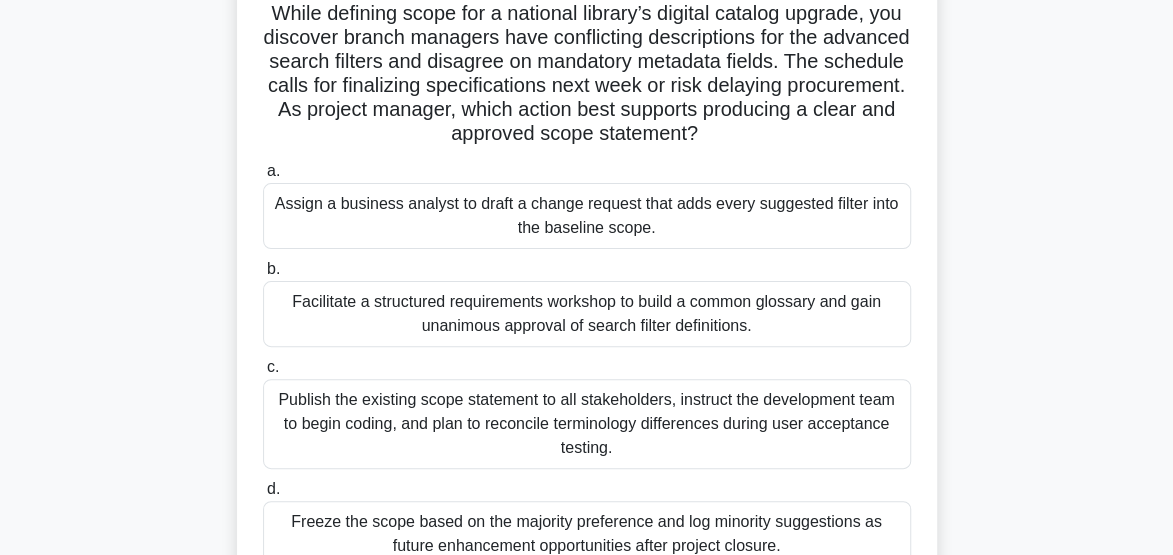 scroll, scrollTop: 142, scrollLeft: 0, axis: vertical 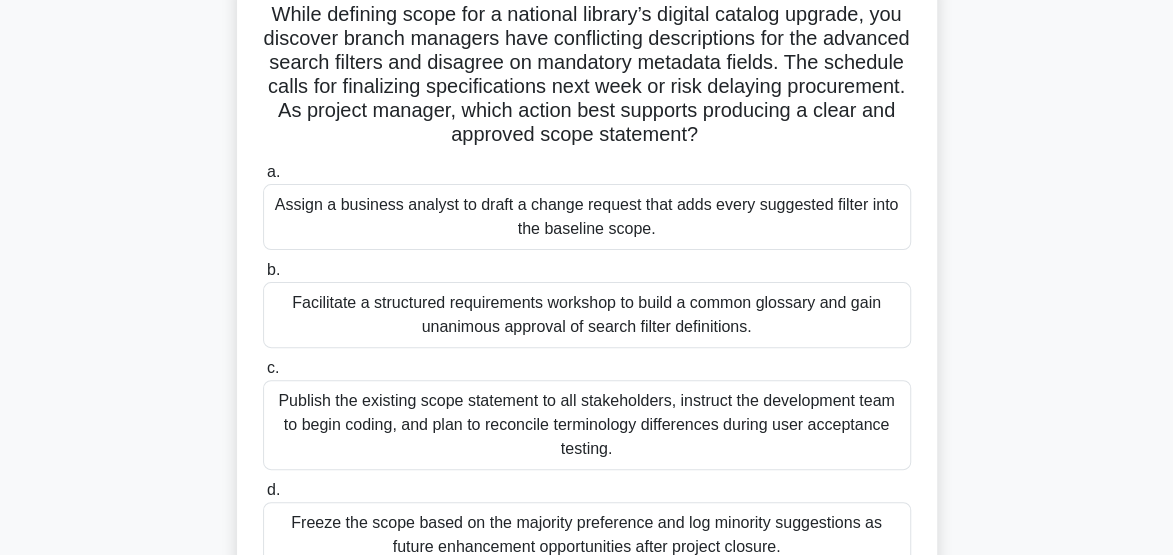 click on "Assign a business analyst to draft a change request that adds every suggested filter into the baseline scope." at bounding box center [587, 217] 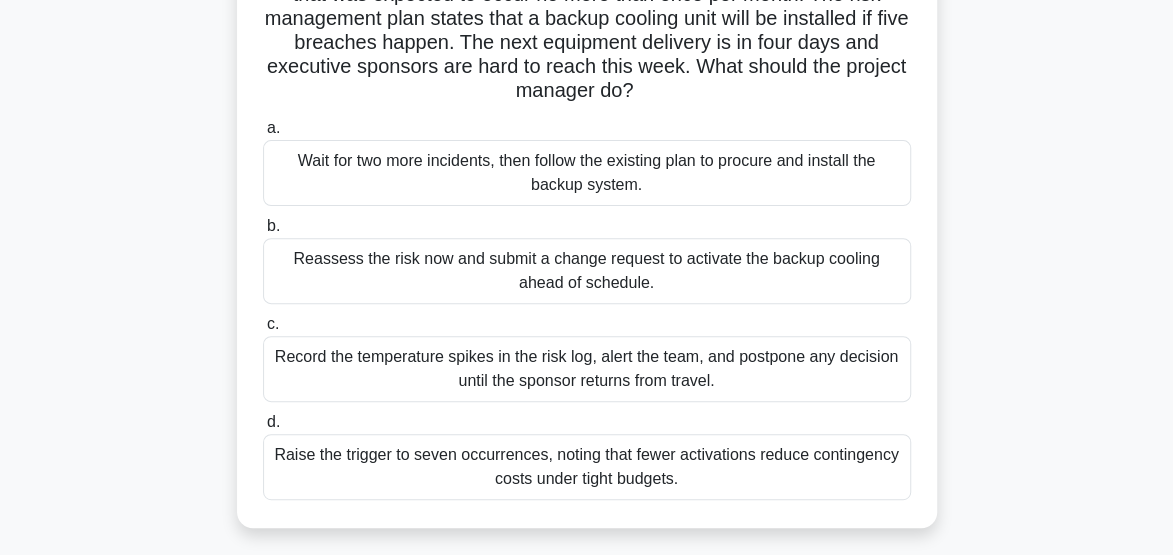scroll, scrollTop: 211, scrollLeft: 0, axis: vertical 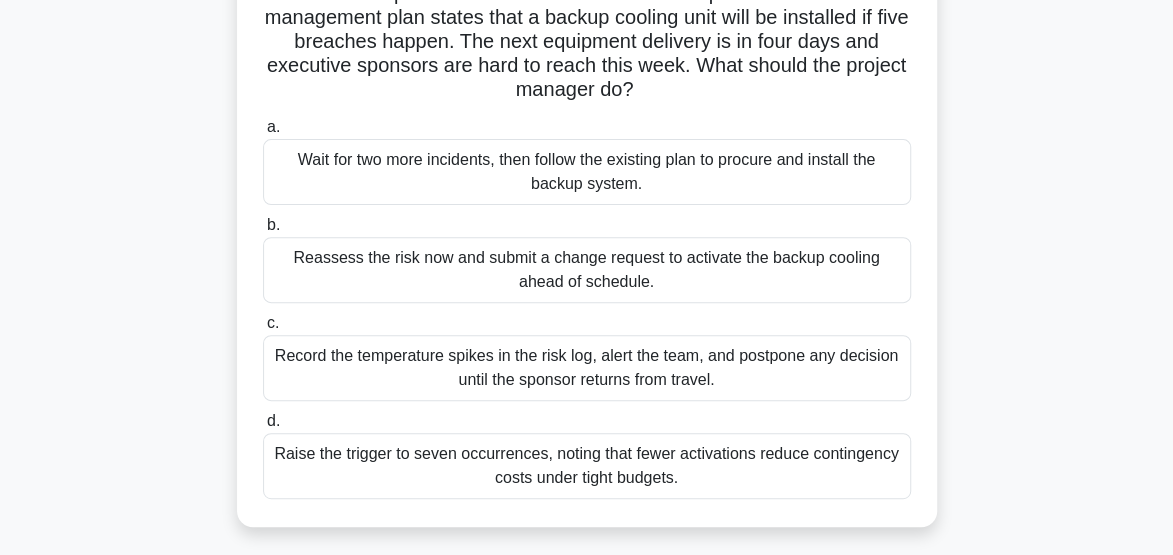 click on "Reassess the risk now and submit a change request to activate the backup cooling ahead of schedule." at bounding box center [587, 270] 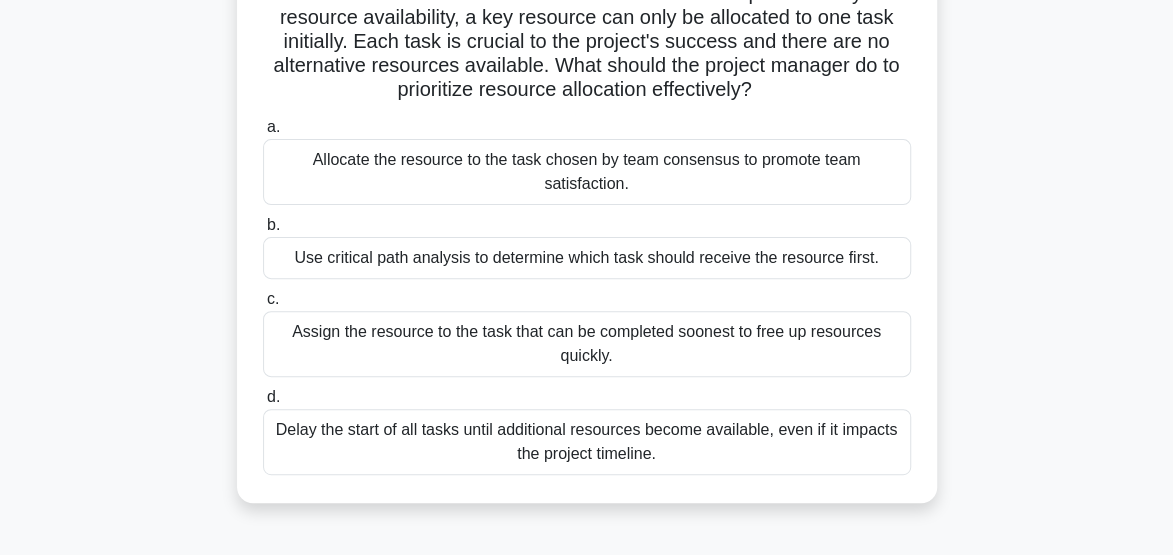 scroll, scrollTop: 193, scrollLeft: 0, axis: vertical 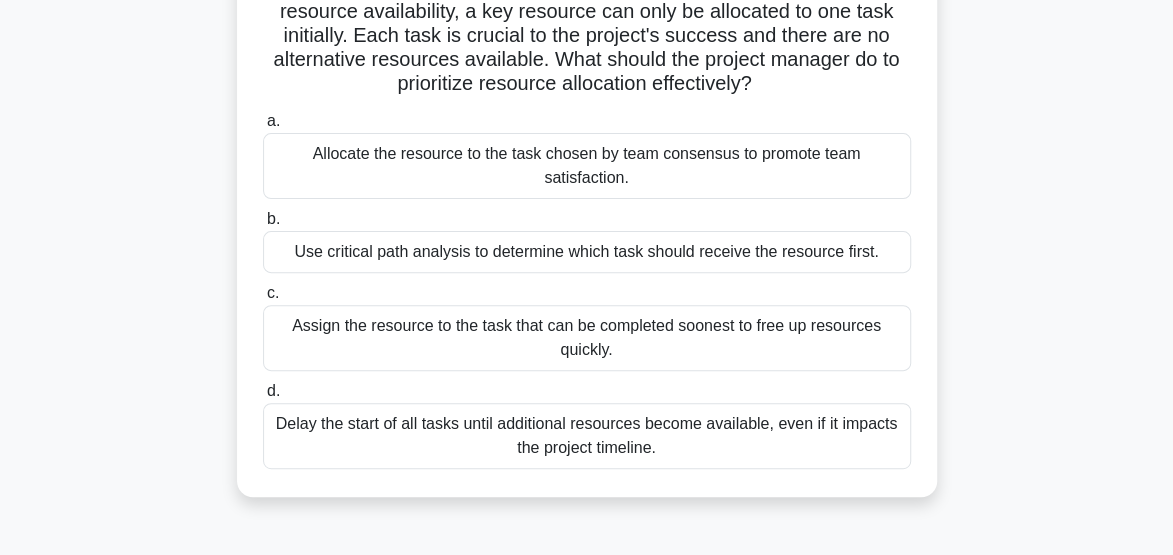 click on "Use critical path analysis to determine which task should receive the resource first." at bounding box center [587, 252] 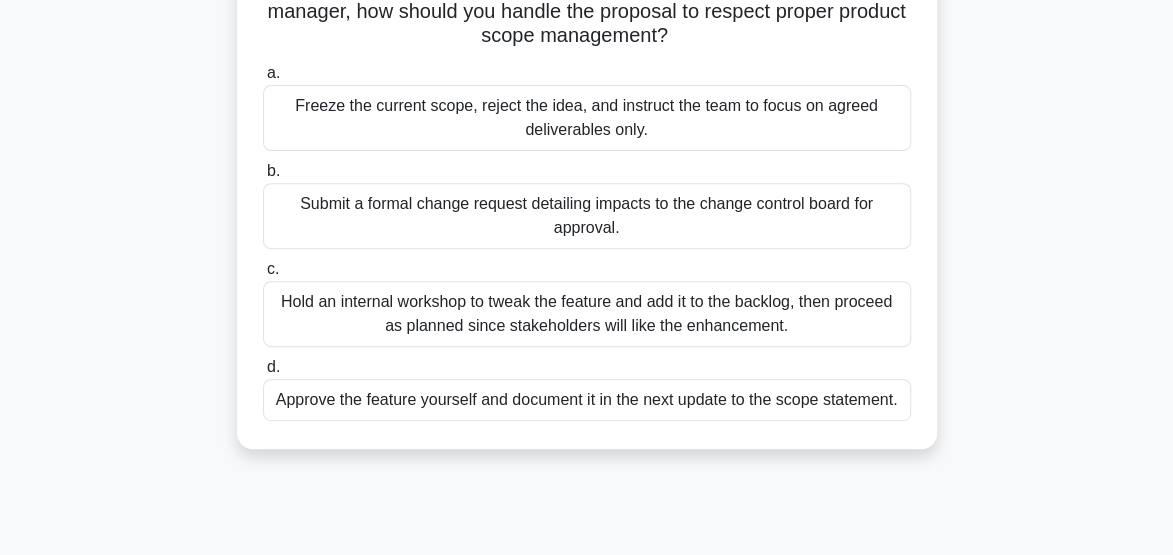 scroll, scrollTop: 271, scrollLeft: 0, axis: vertical 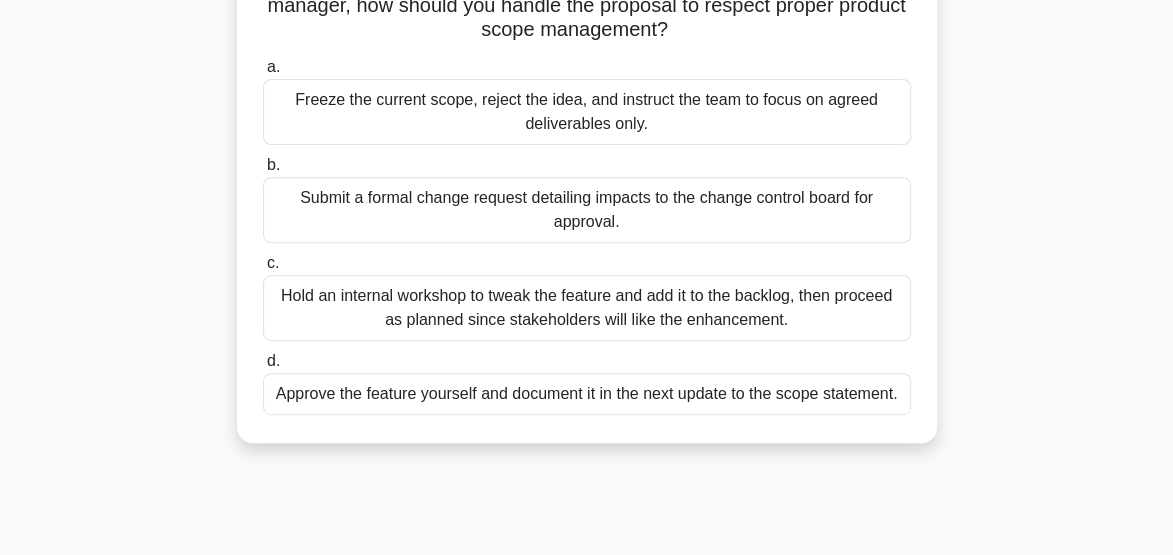 click on "Submit a formal change request detailing impacts to the change control board for approval." at bounding box center [587, 210] 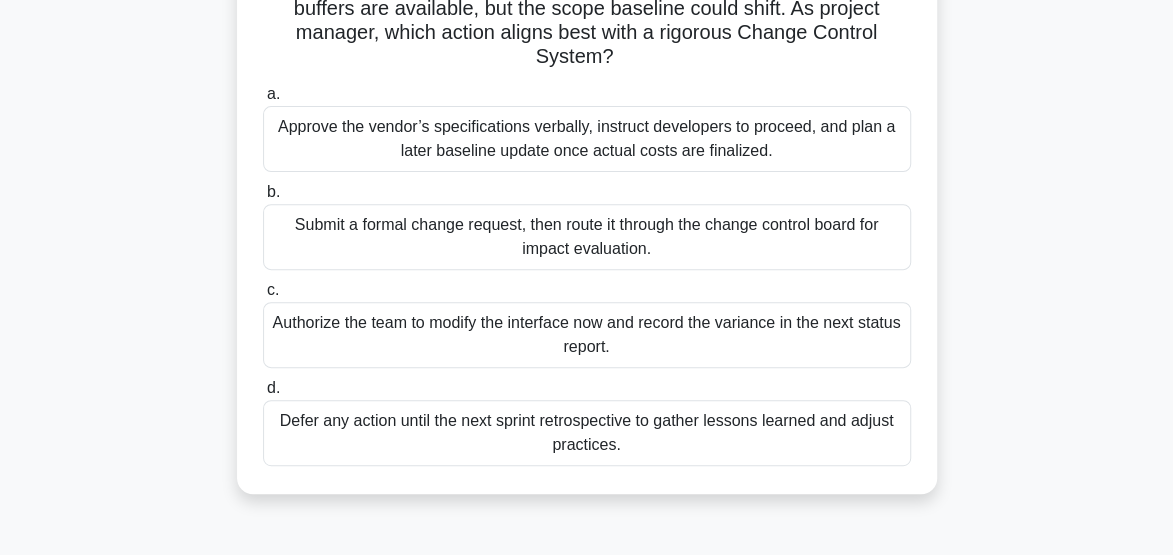scroll, scrollTop: 250, scrollLeft: 0, axis: vertical 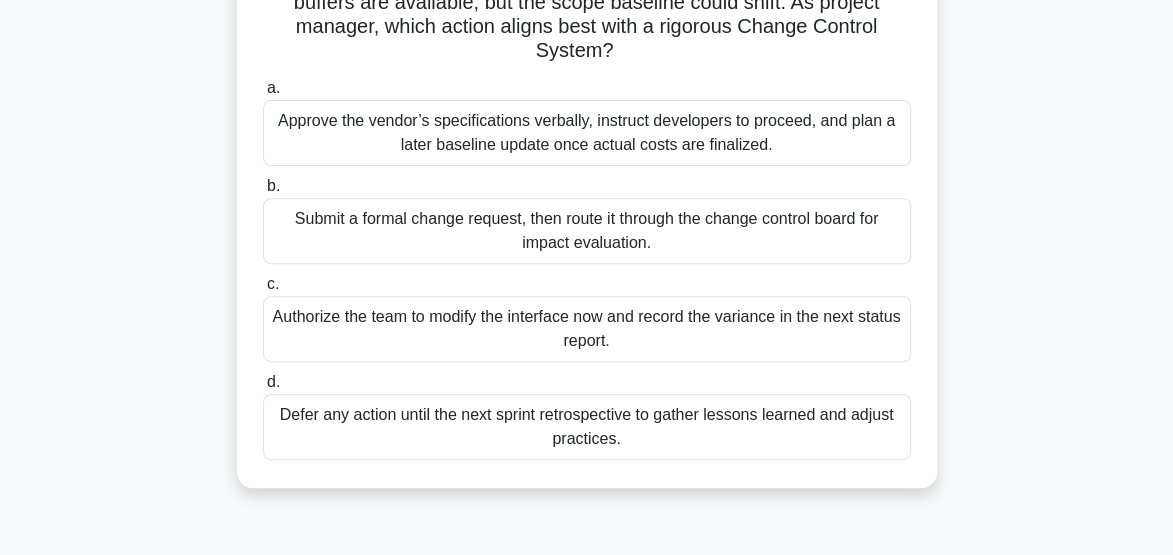 click on "Submit a formal change request, then route it through the change control board for impact evaluation." at bounding box center (587, 231) 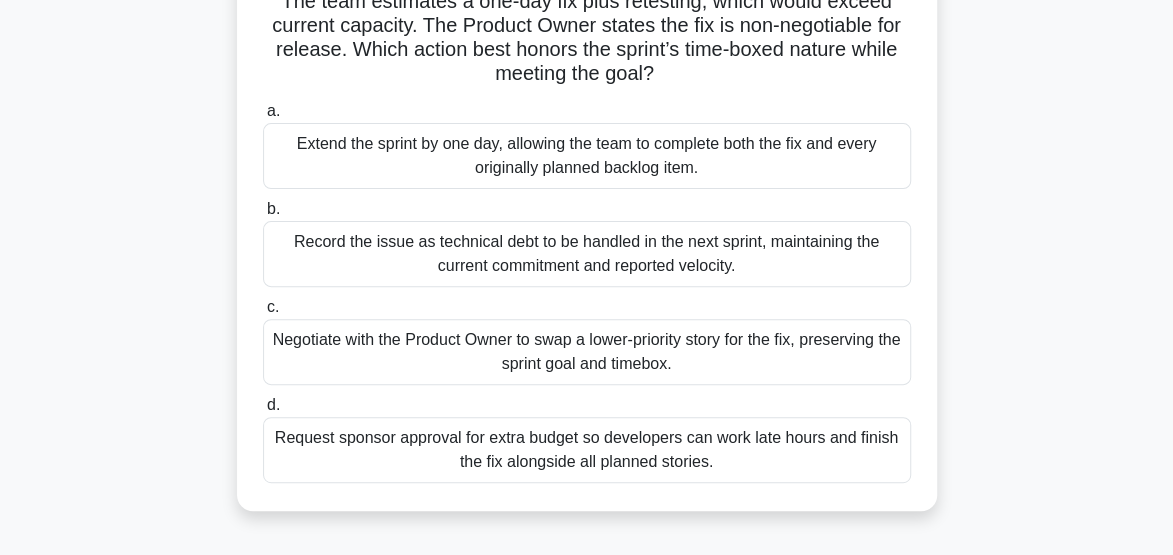 scroll, scrollTop: 209, scrollLeft: 0, axis: vertical 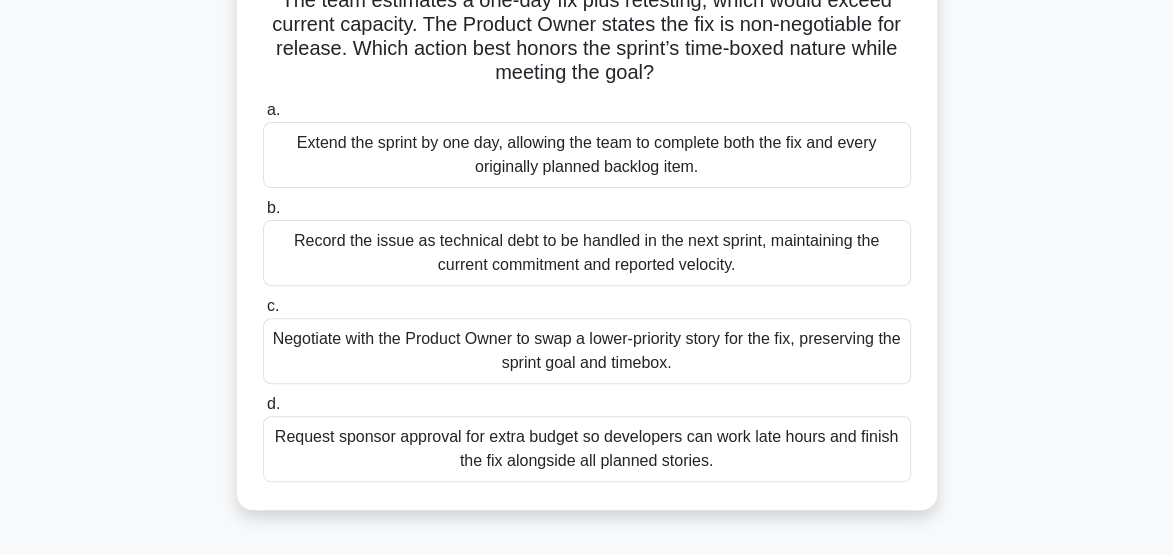 click on "Record the issue as technical debt to be handled in the next sprint, maintaining the current commitment and reported velocity." at bounding box center [587, 253] 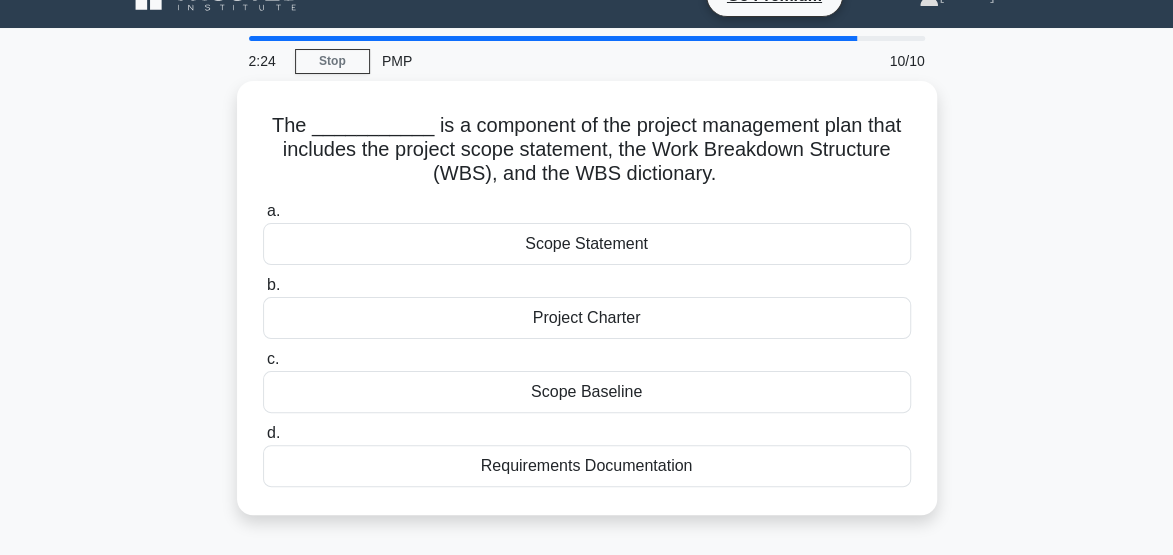 scroll, scrollTop: 37, scrollLeft: 0, axis: vertical 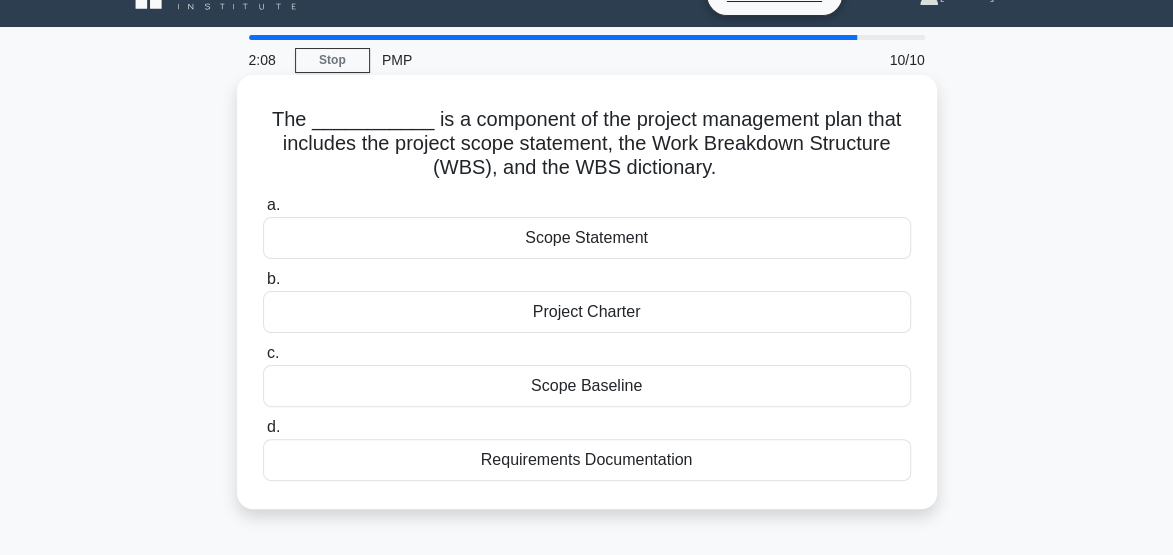 click on "Project Charter" at bounding box center [587, 312] 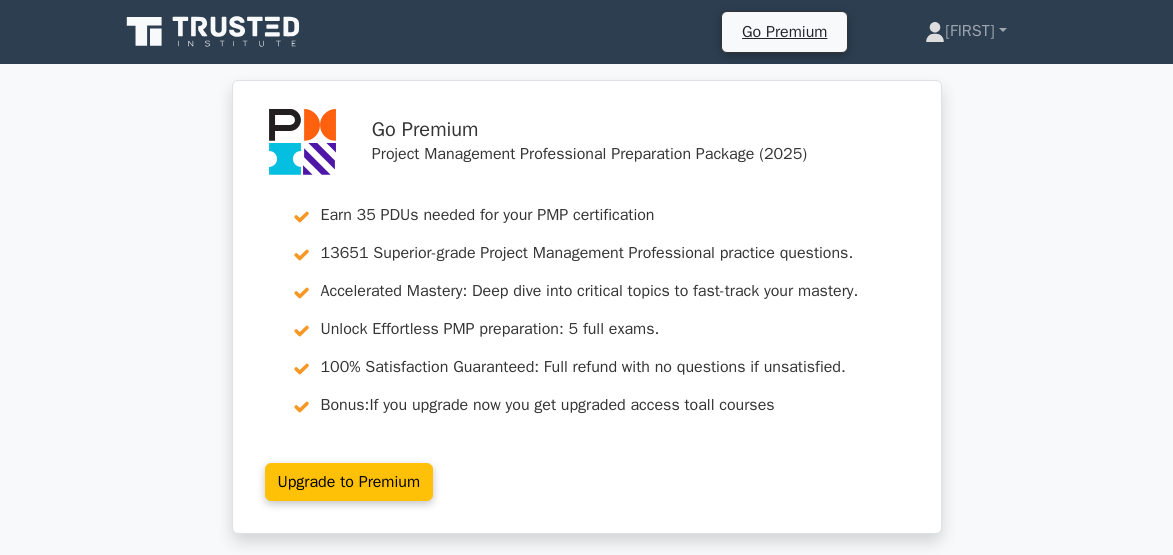 scroll, scrollTop: 0, scrollLeft: 0, axis: both 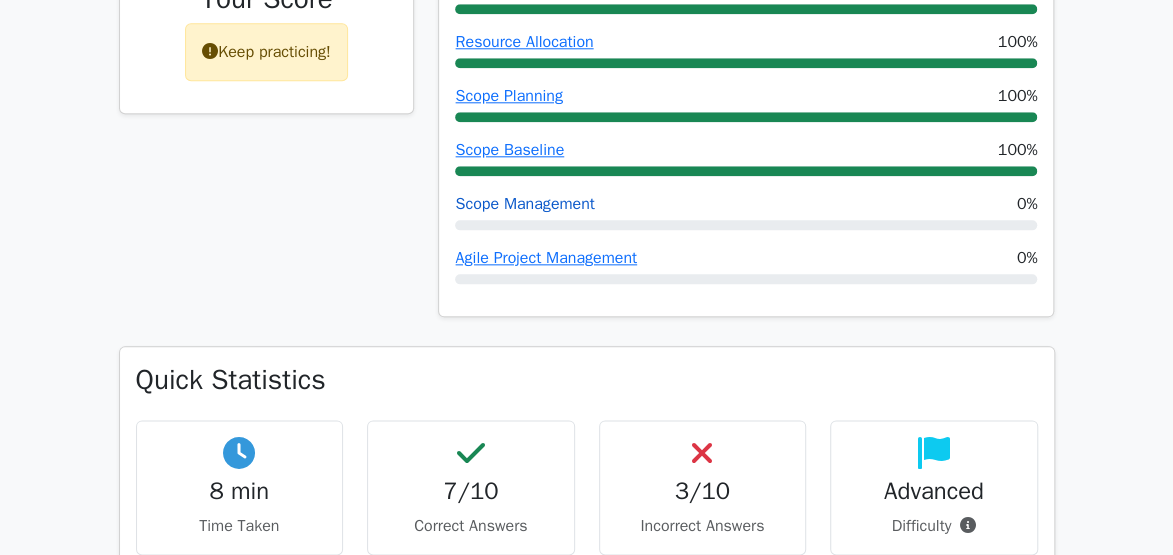 click on "Scope Management" at bounding box center [524, 204] 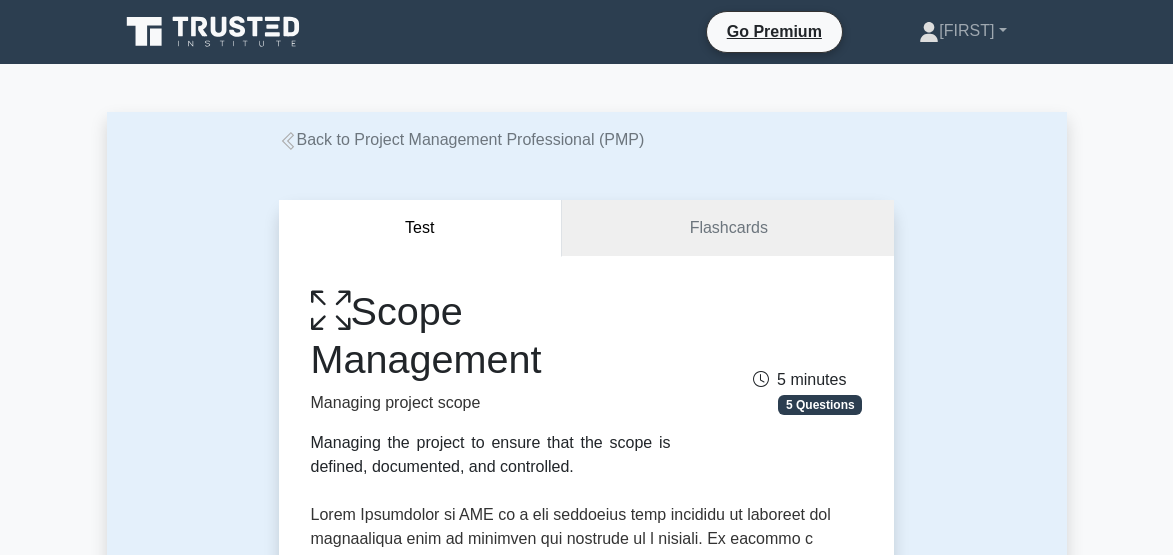 scroll, scrollTop: 0, scrollLeft: 0, axis: both 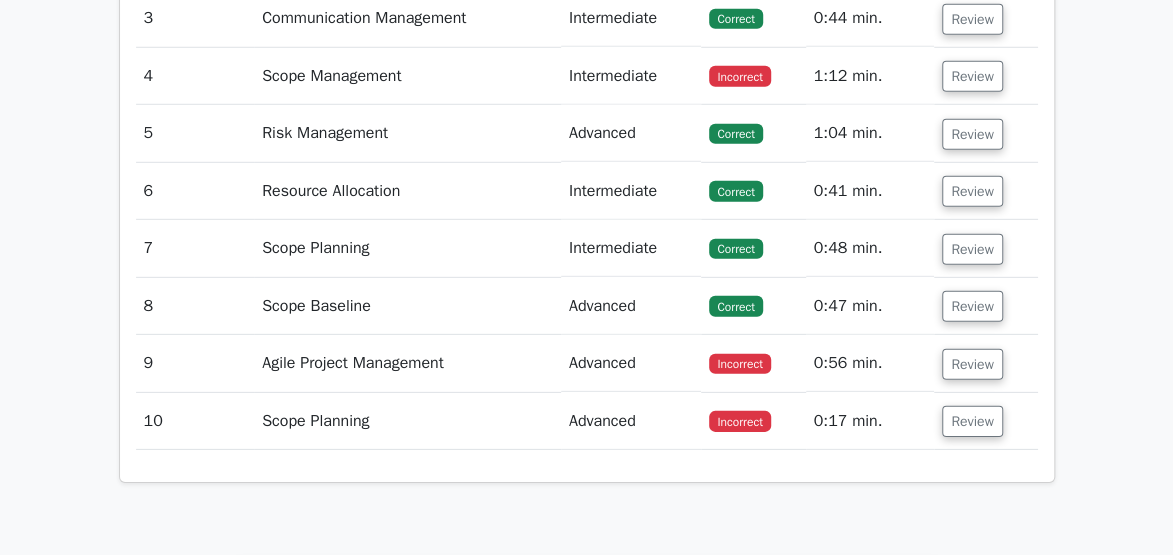 click on "Scope Planning" at bounding box center (407, 421) 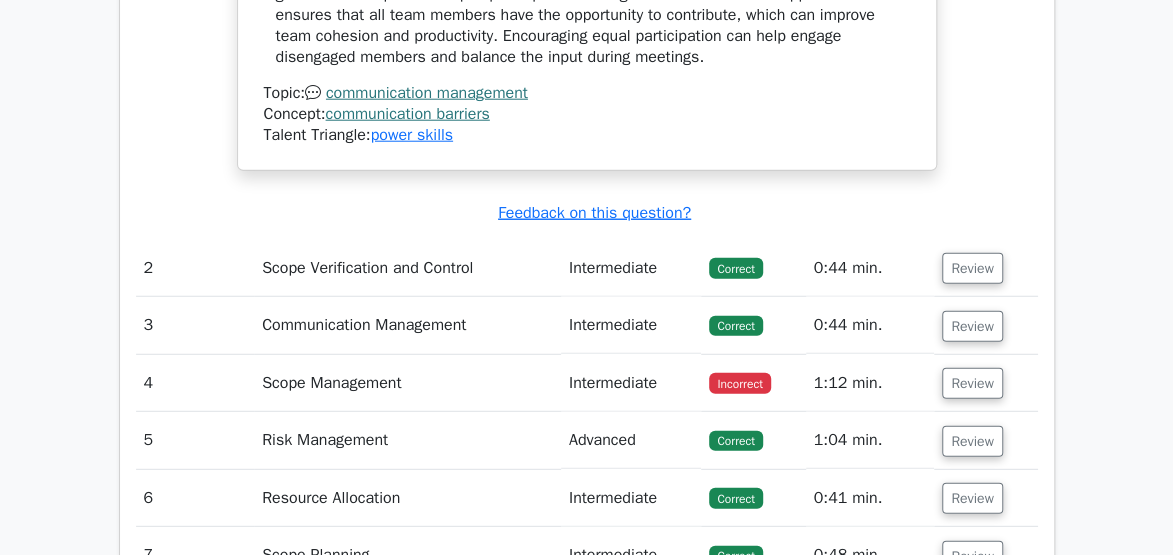 scroll, scrollTop: 2348, scrollLeft: 0, axis: vertical 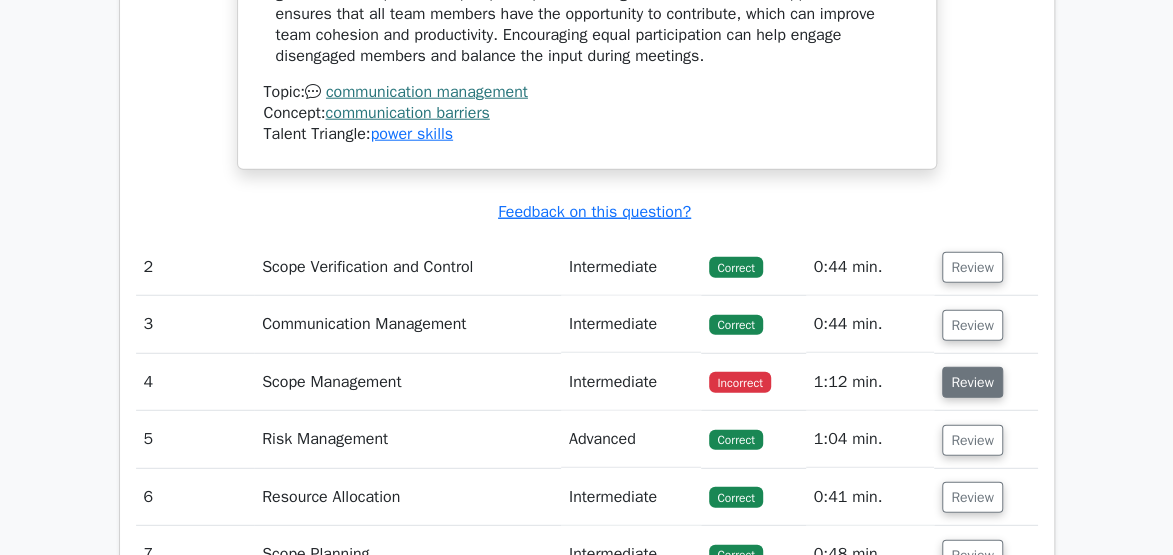 click on "Review" at bounding box center (972, 382) 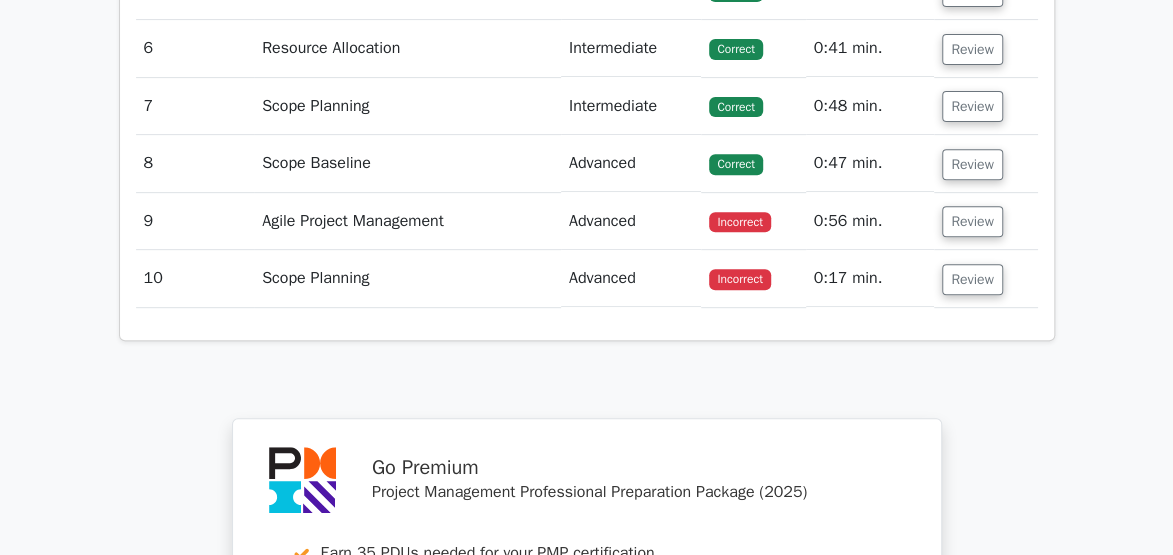 scroll, scrollTop: 3835, scrollLeft: 0, axis: vertical 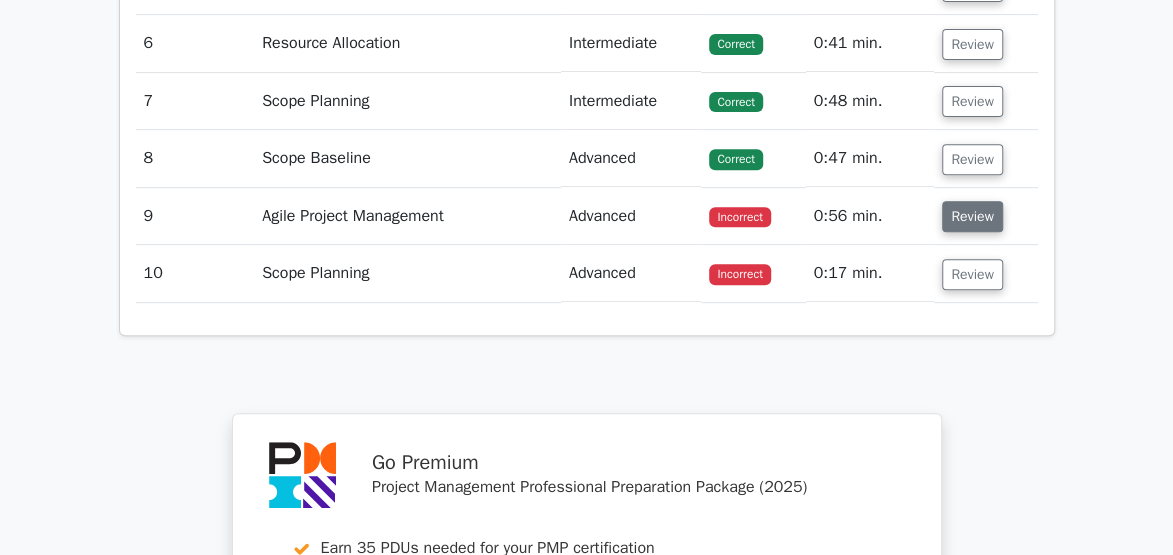 click on "Review" at bounding box center [972, 216] 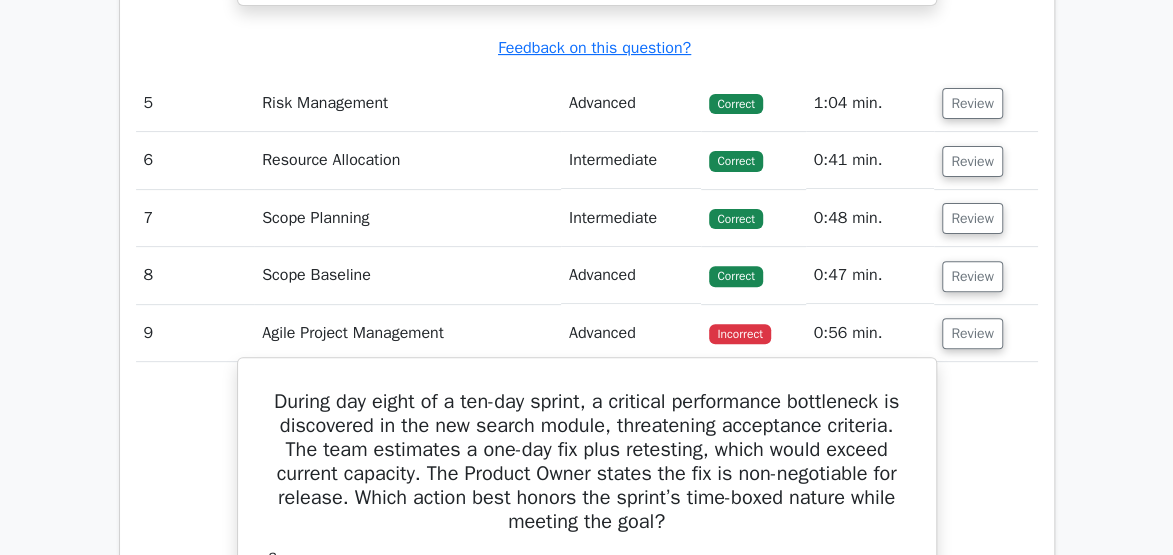scroll, scrollTop: 3717, scrollLeft: 0, axis: vertical 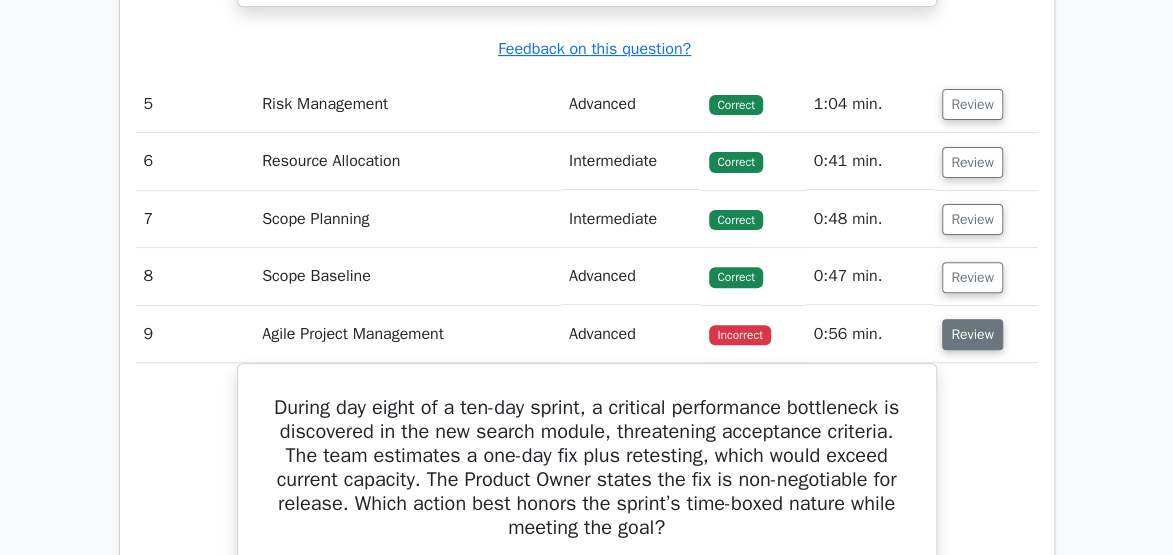 click on "Review" at bounding box center (972, 334) 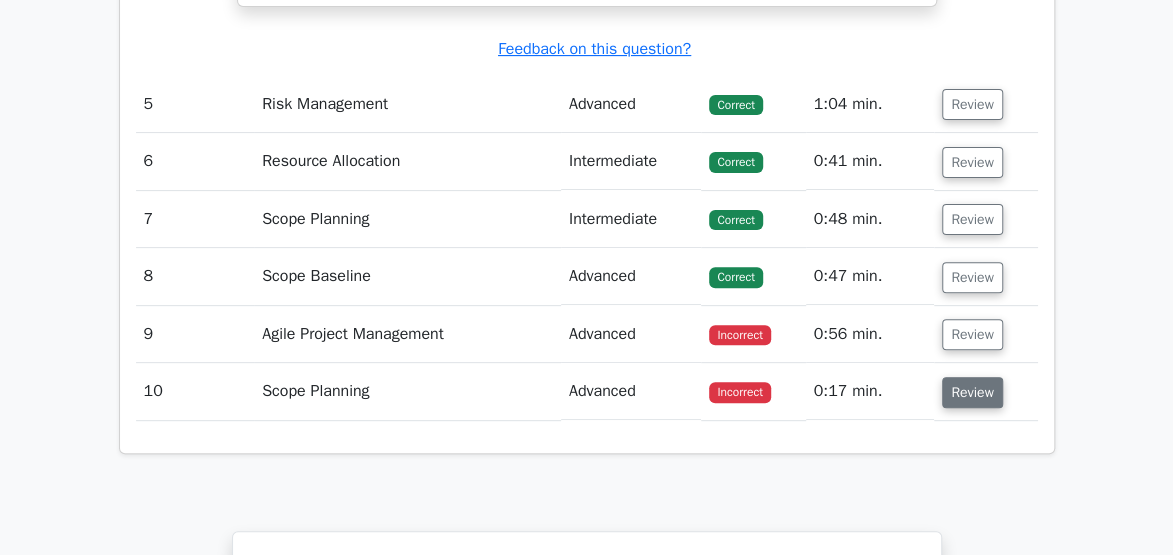 drag, startPoint x: 962, startPoint y: 398, endPoint x: 980, endPoint y: 381, distance: 24.758837 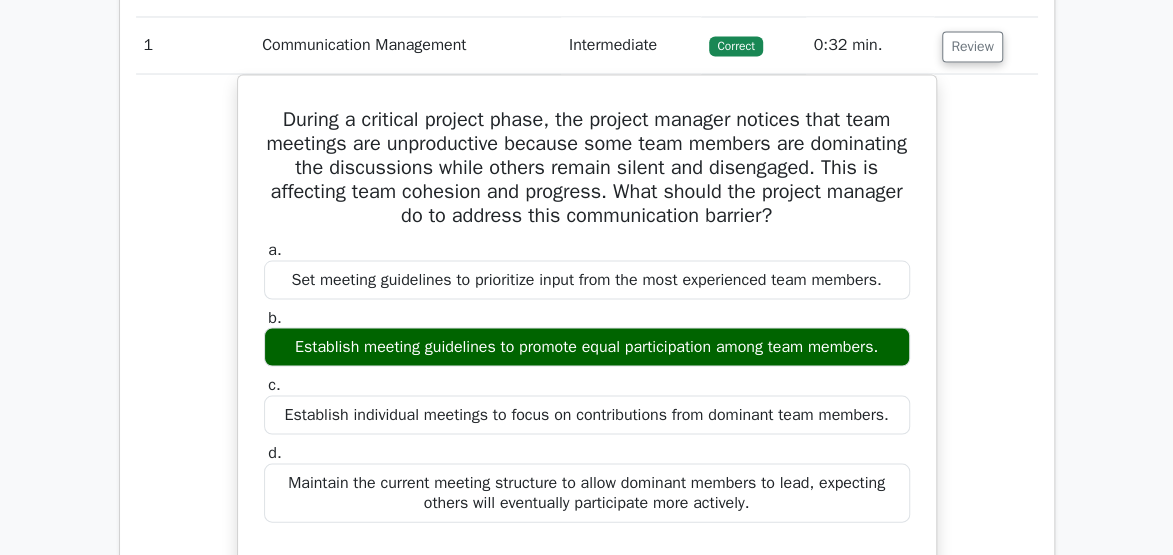 scroll, scrollTop: 1672, scrollLeft: 0, axis: vertical 